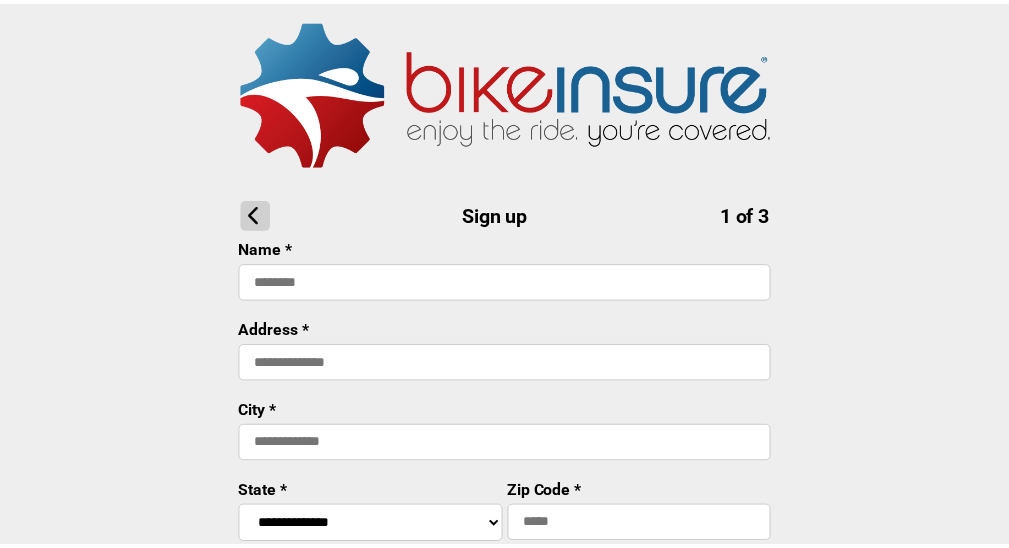 scroll, scrollTop: 0, scrollLeft: 0, axis: both 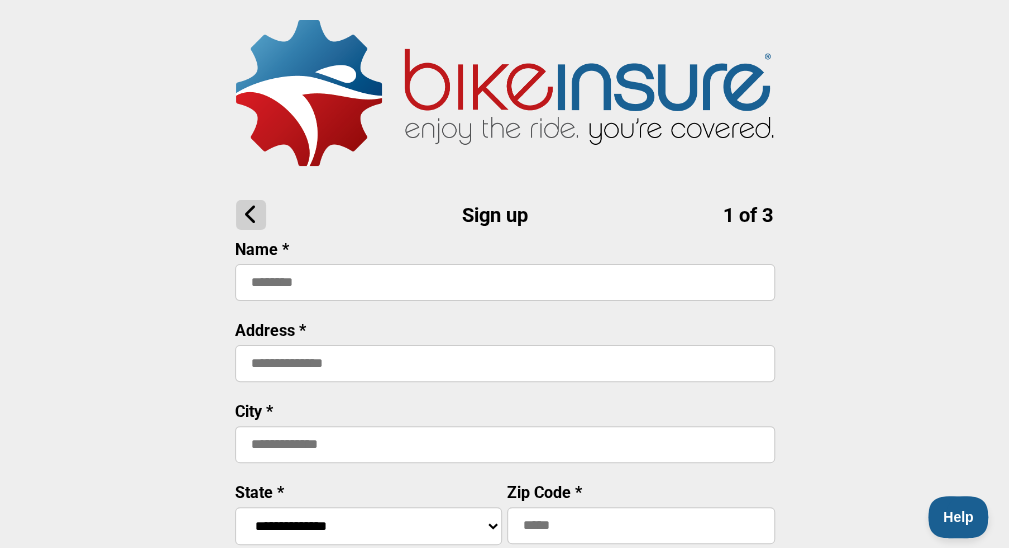 click at bounding box center [505, 282] 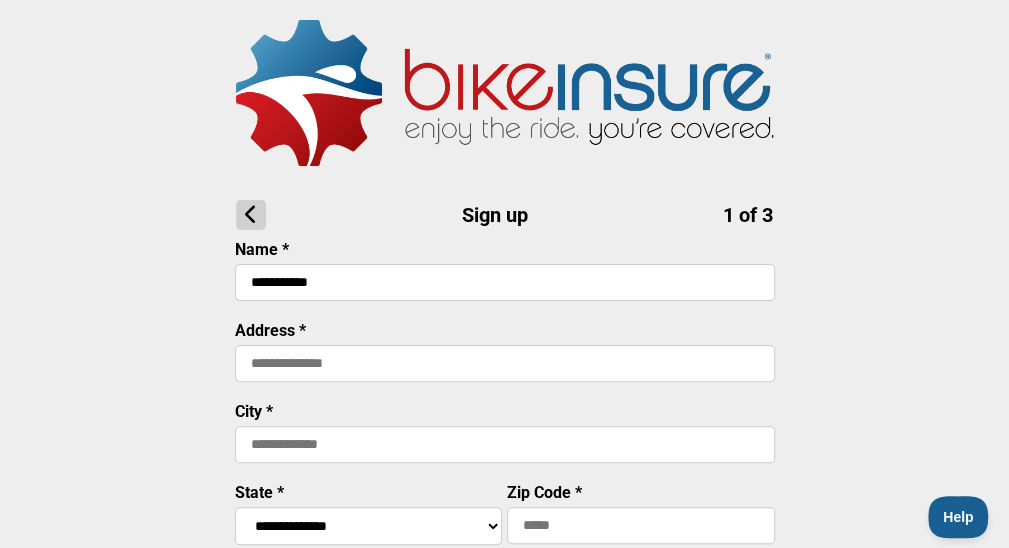 type on "**********" 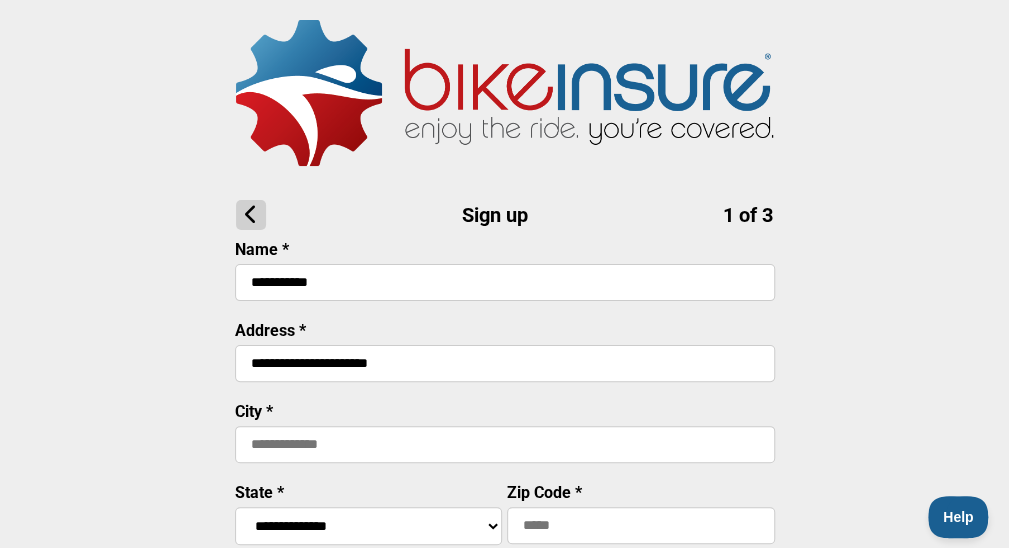 type on "*******" 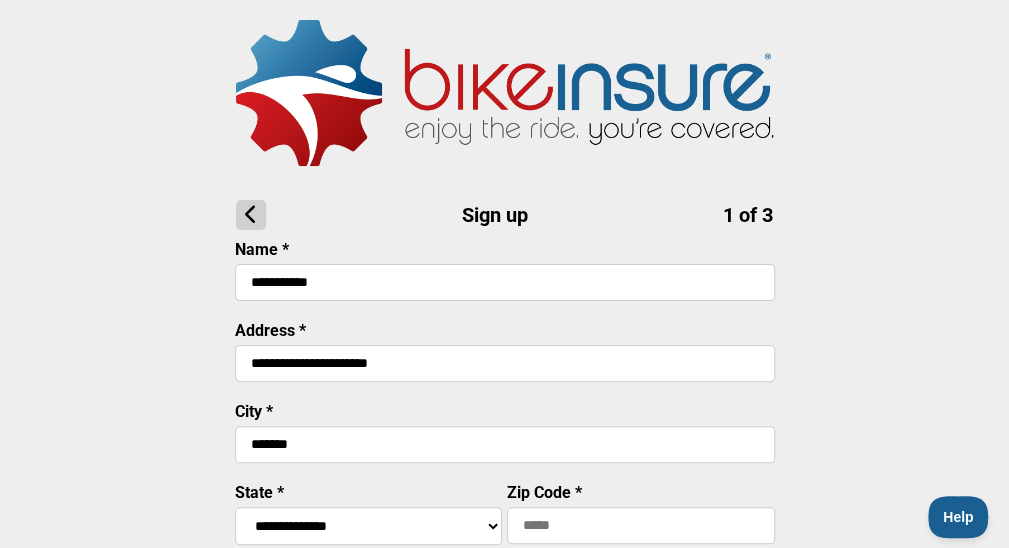 select on "****" 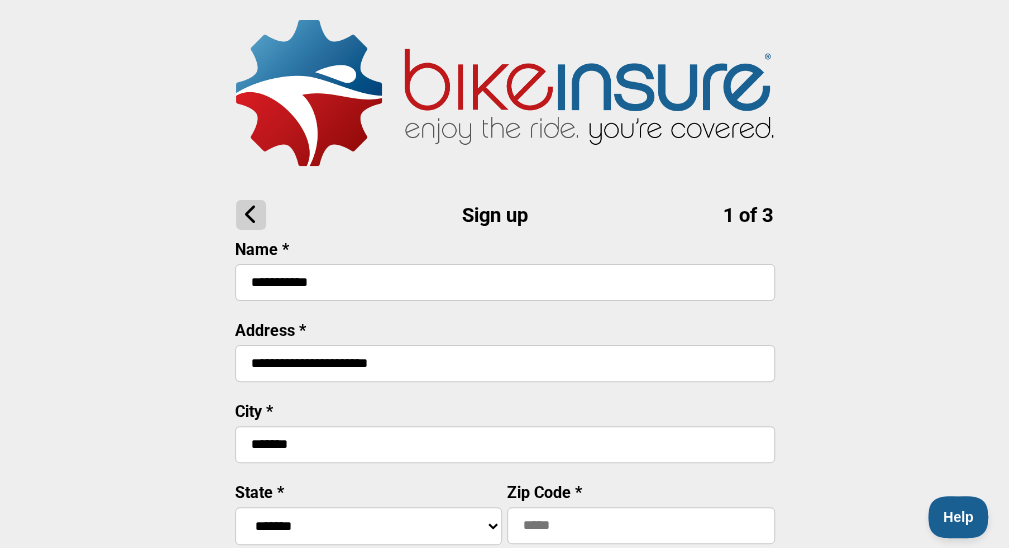type on "*****" 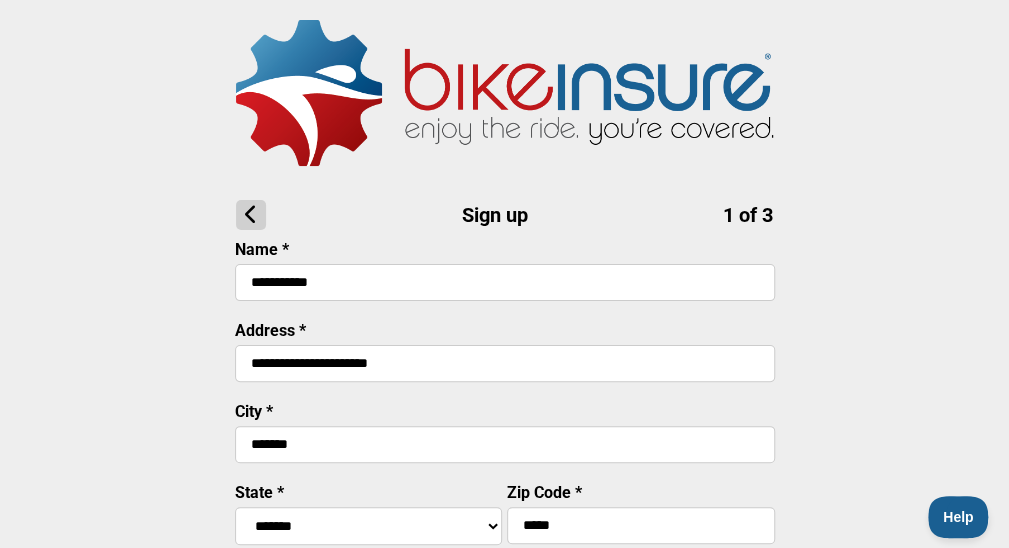type on "**********" 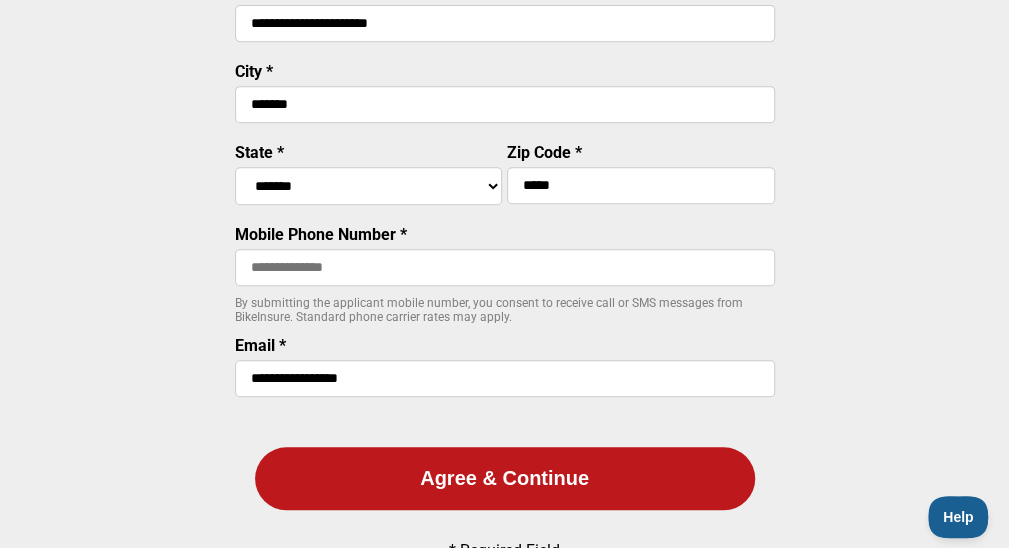 scroll, scrollTop: 342, scrollLeft: 0, axis: vertical 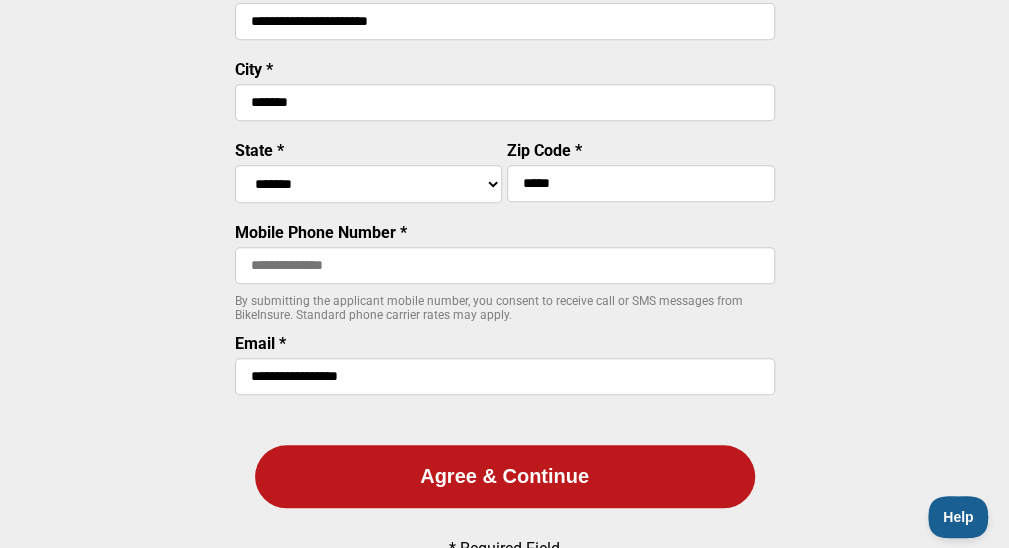 click at bounding box center (505, 265) 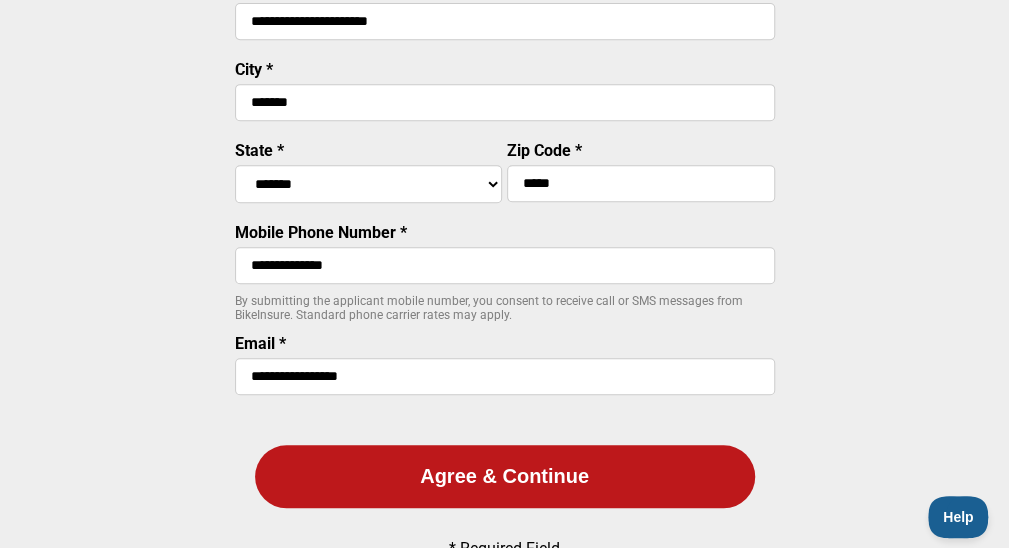type on "**********" 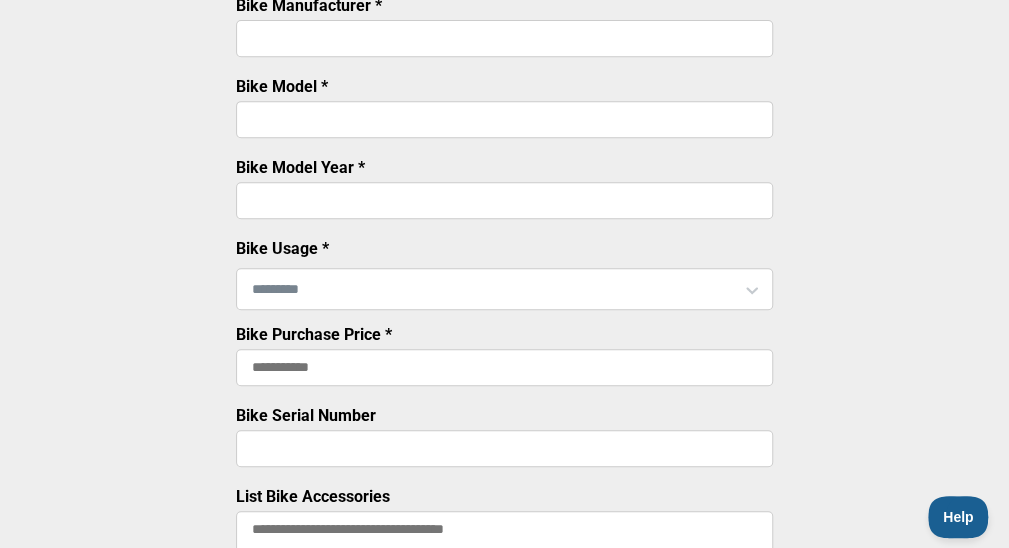 scroll, scrollTop: 0, scrollLeft: 0, axis: both 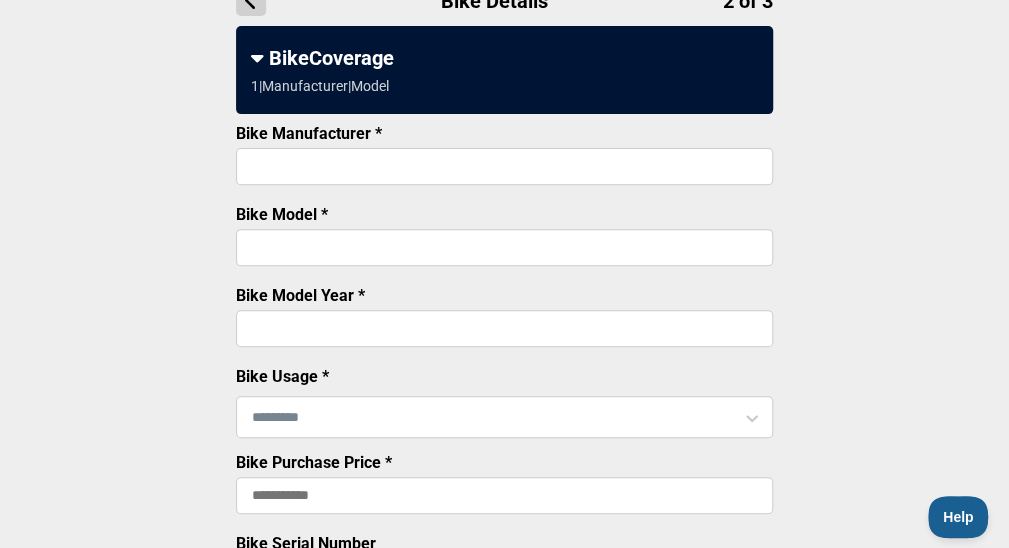 click on "Bike Manufacturer   *" at bounding box center (504, 166) 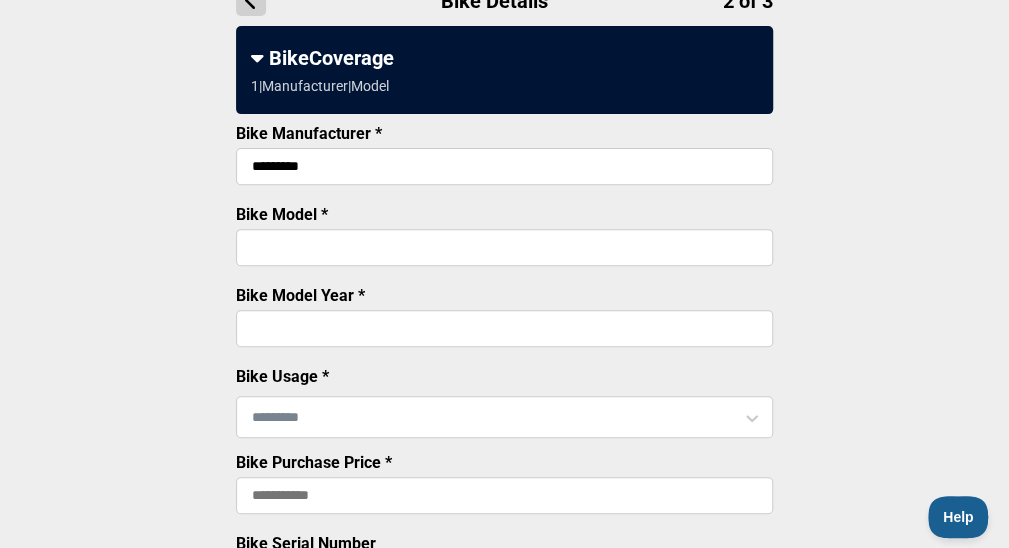 type on "*********" 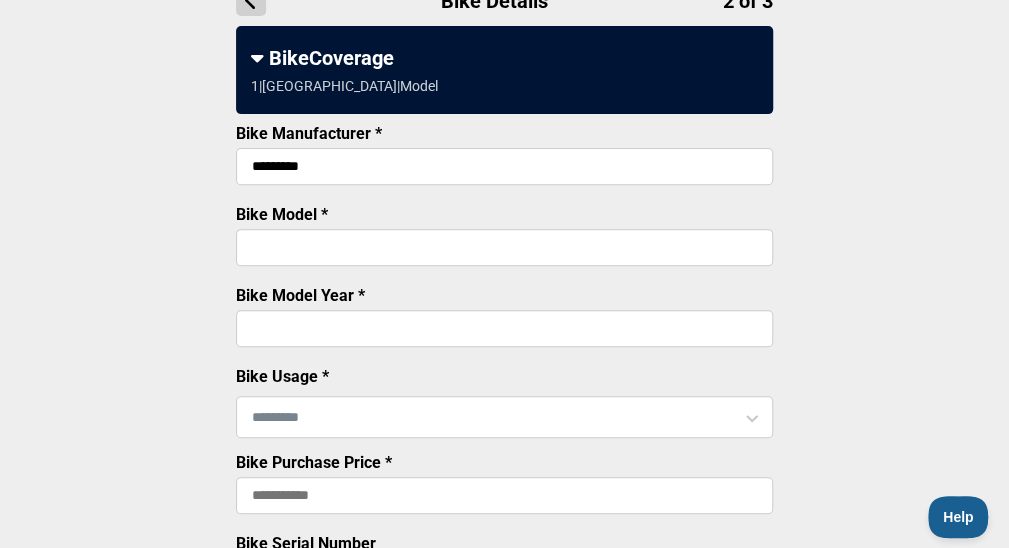 click on "Bike Model   *" at bounding box center [504, 238] 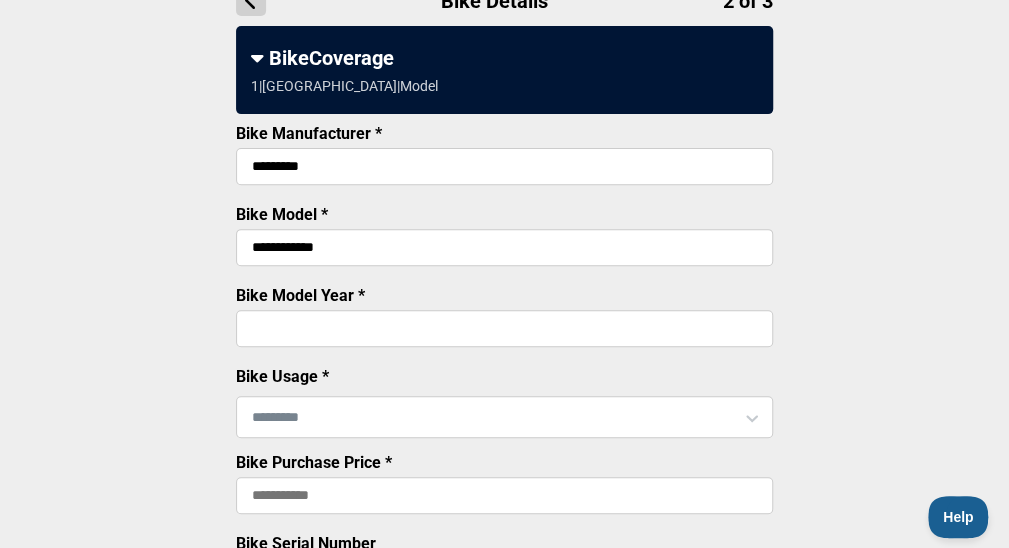 type on "**********" 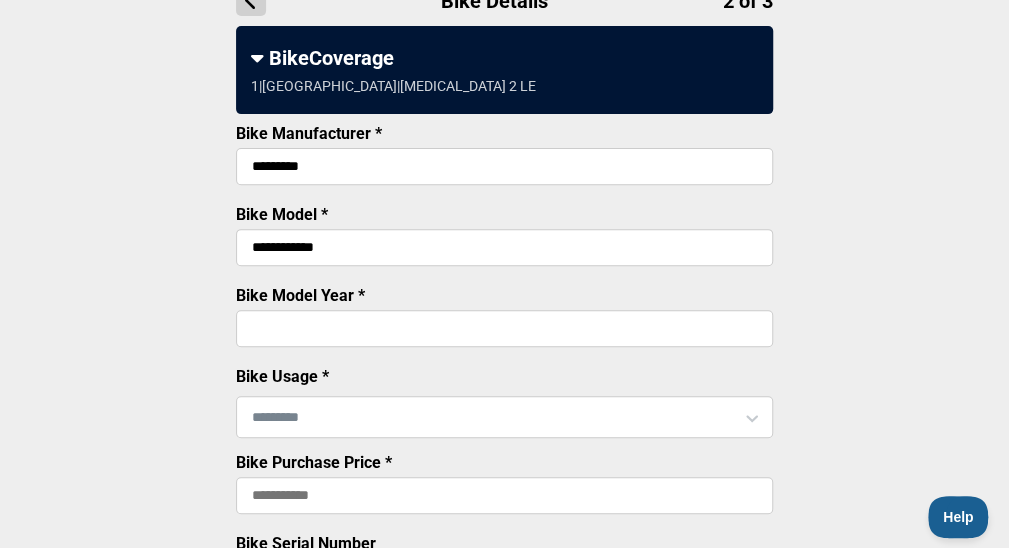 type on "****" 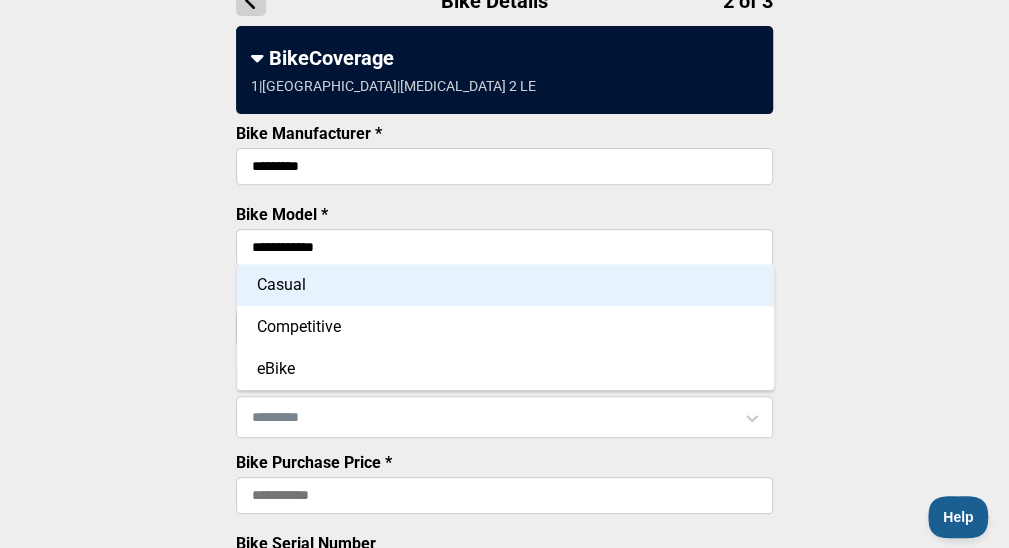 click on "Casual" at bounding box center [505, 285] 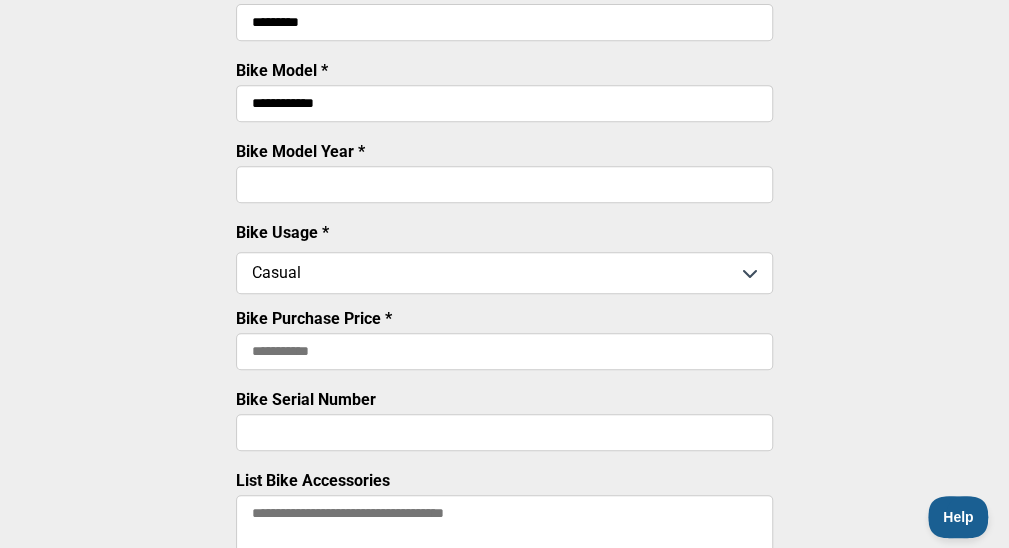 scroll, scrollTop: 374, scrollLeft: 0, axis: vertical 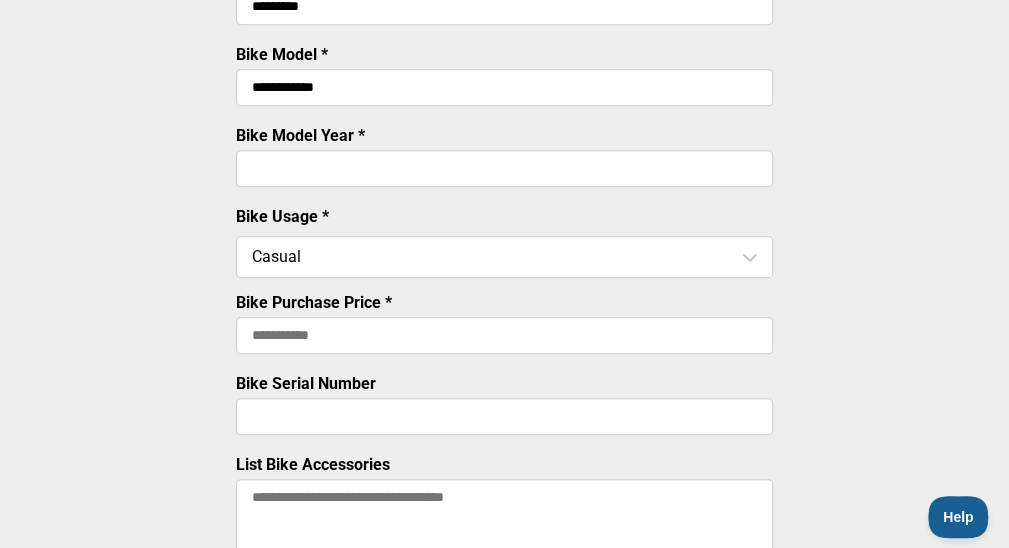 click on "Bike Purchase Price   *" at bounding box center [504, 335] 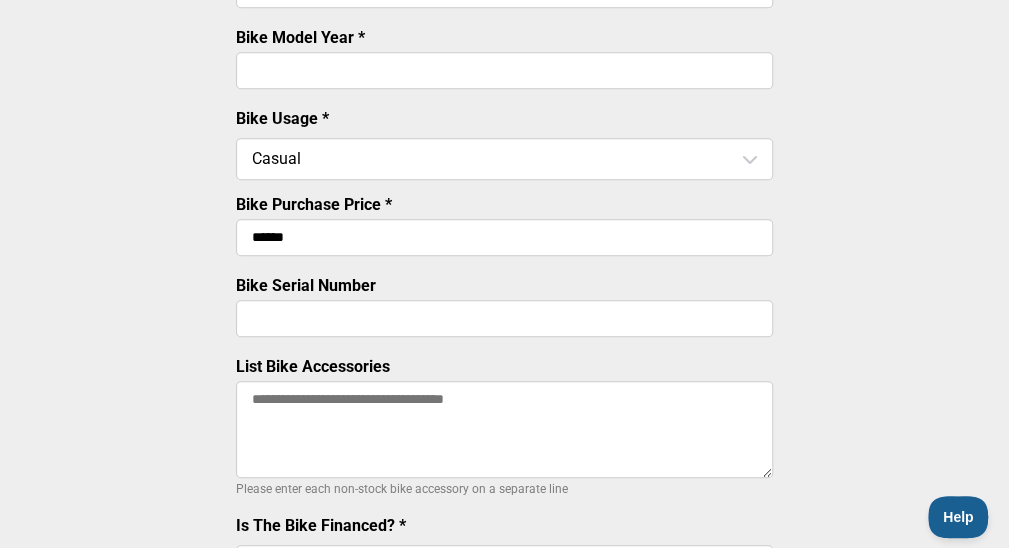 scroll, scrollTop: 472, scrollLeft: 0, axis: vertical 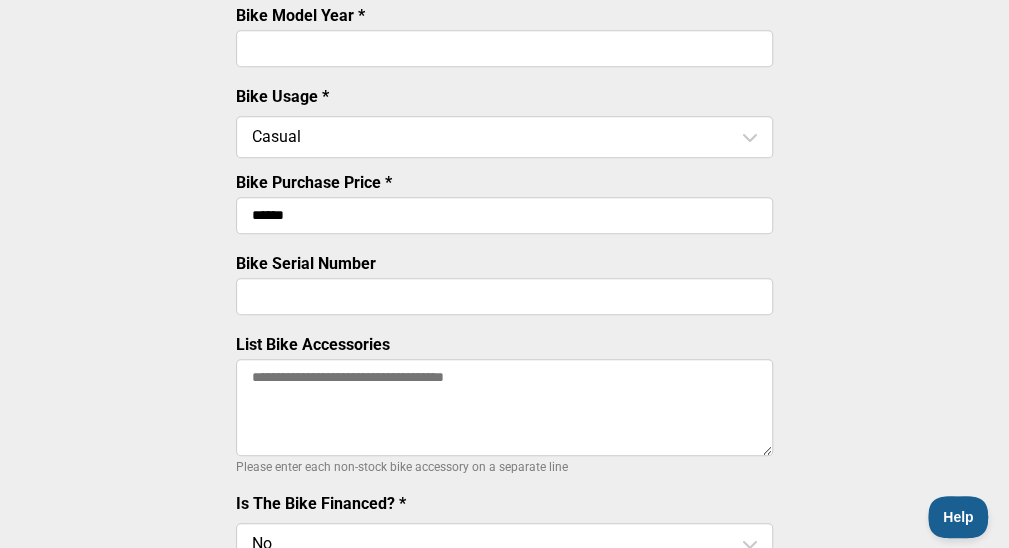 type on "******" 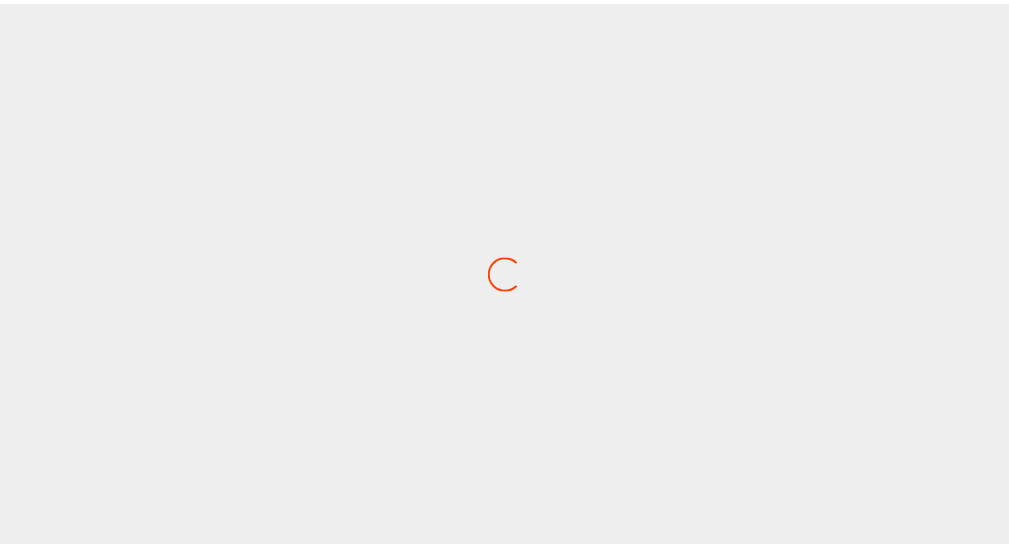 scroll, scrollTop: 0, scrollLeft: 0, axis: both 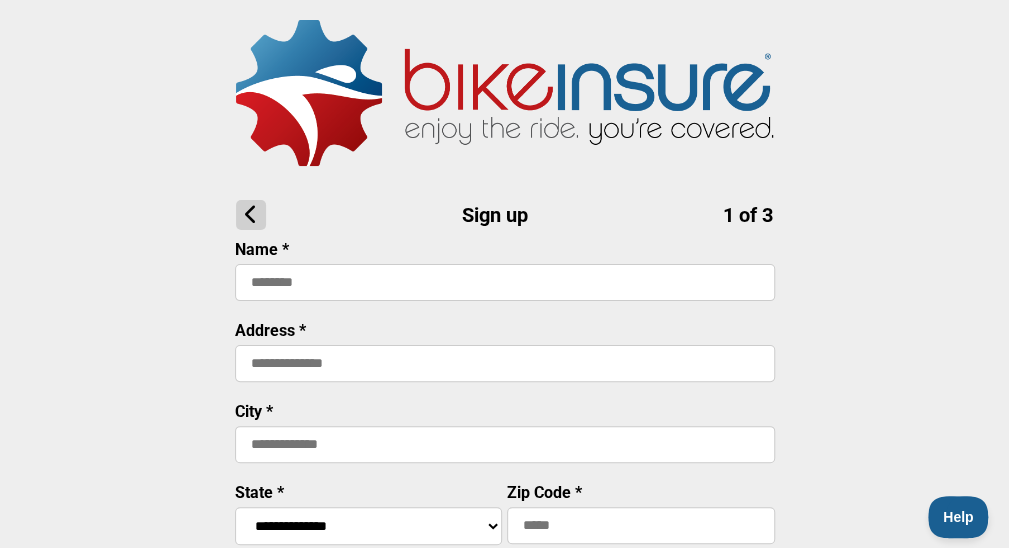 click at bounding box center (505, 282) 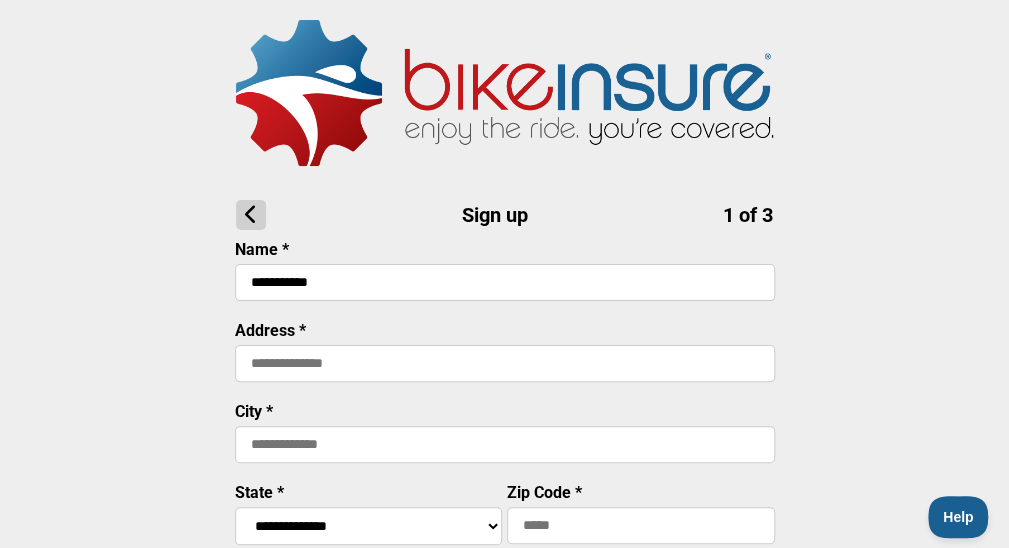 type on "**********" 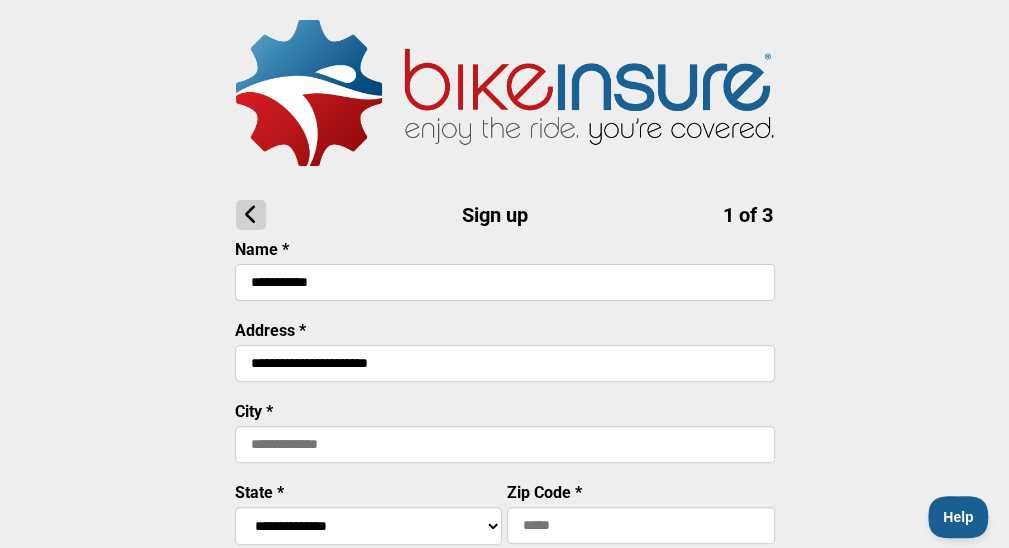 type on "*******" 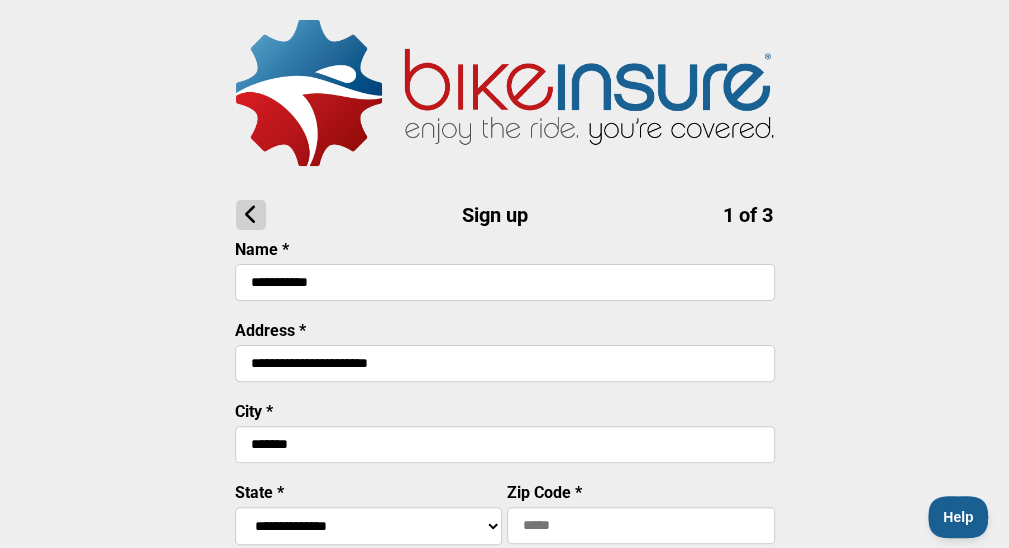 select on "****" 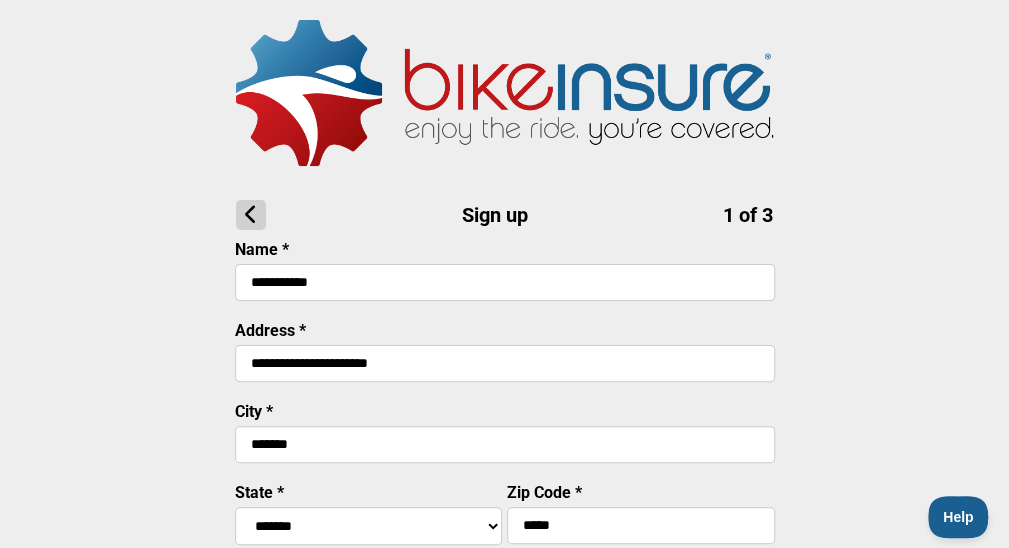 drag, startPoint x: 957, startPoint y: 163, endPoint x: 1016, endPoint y: 71, distance: 109.29318 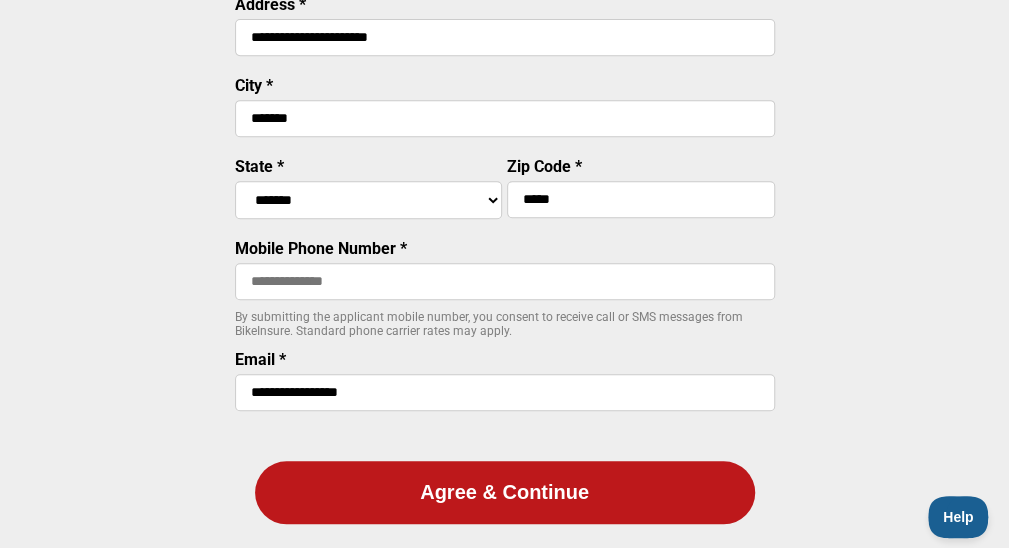 scroll, scrollTop: 324, scrollLeft: 0, axis: vertical 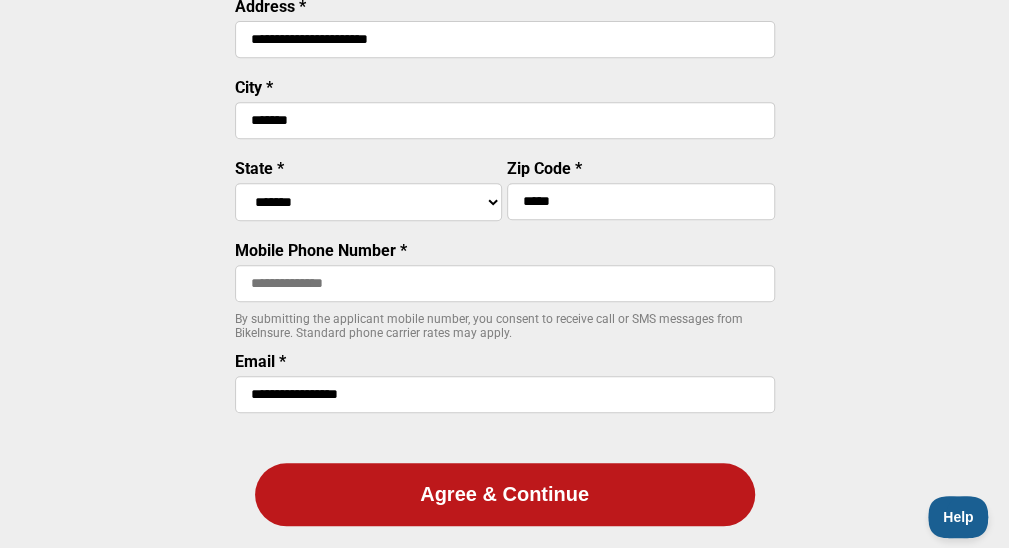 click at bounding box center [505, 283] 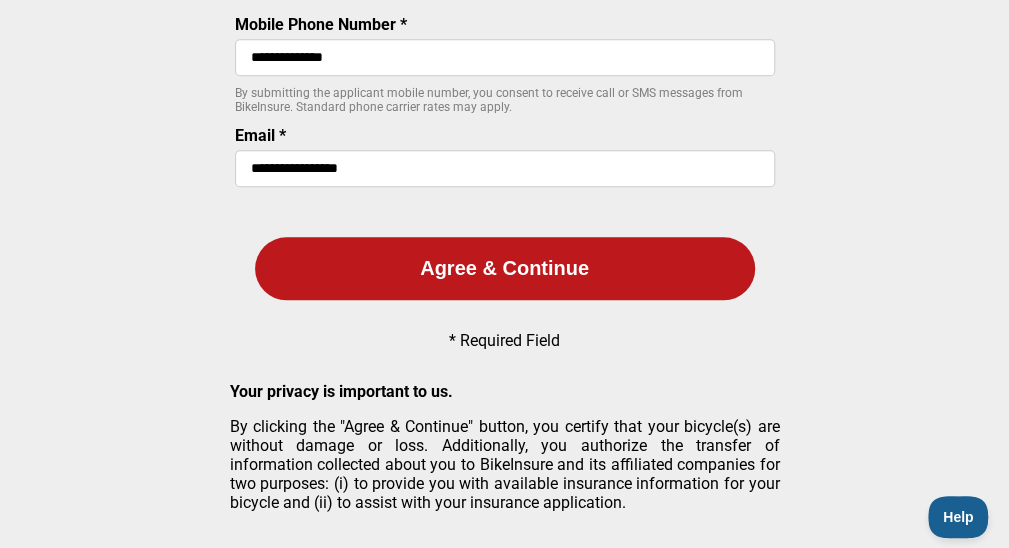 scroll, scrollTop: 560, scrollLeft: 0, axis: vertical 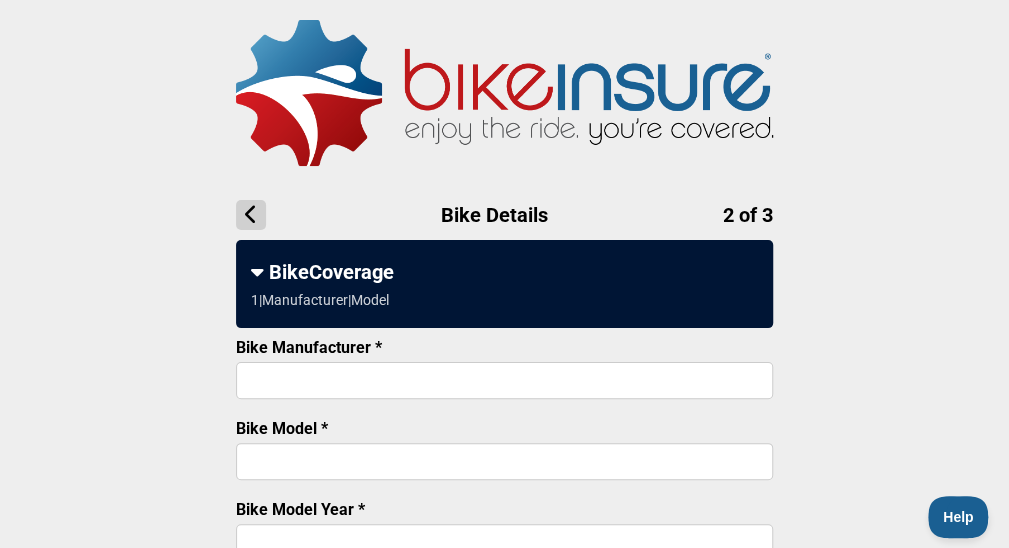 click on "Bike Manufacturer   *" at bounding box center [504, 380] 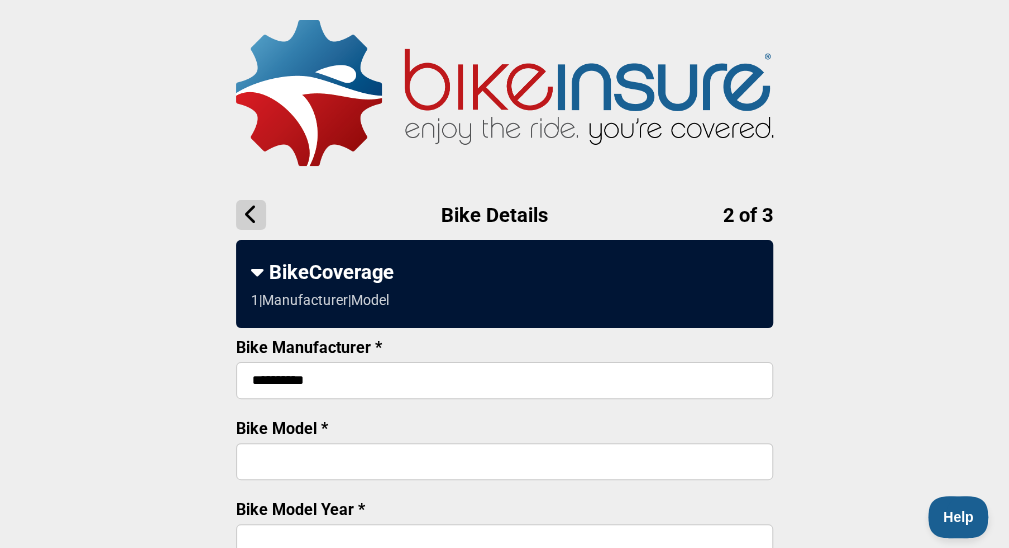 click on "*********" at bounding box center (504, 380) 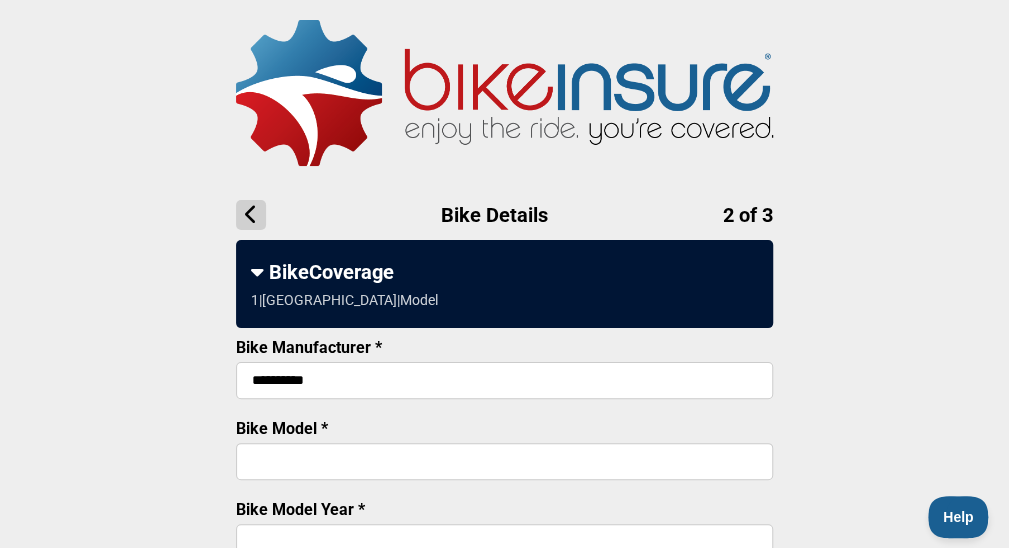click on "*********" at bounding box center [504, 380] 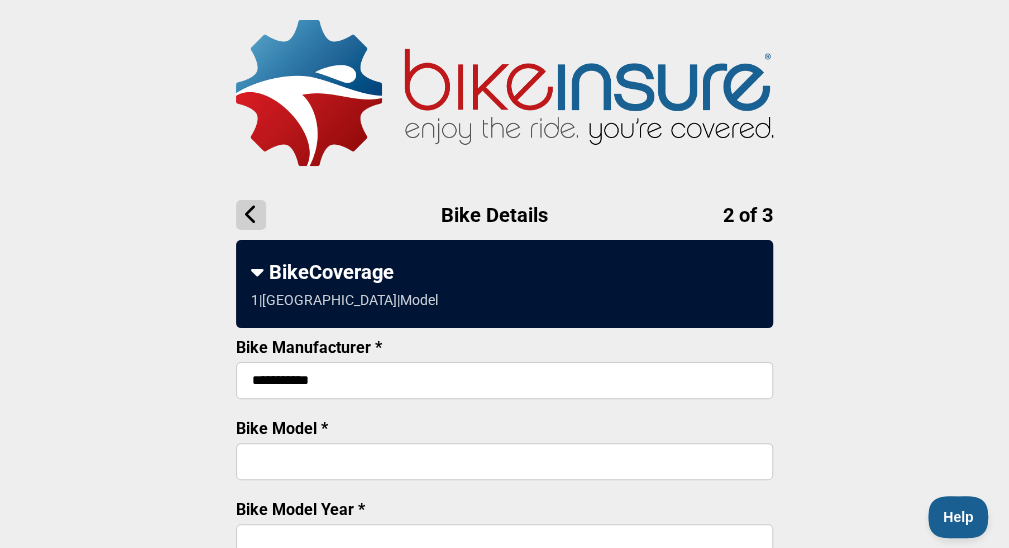 type on "**********" 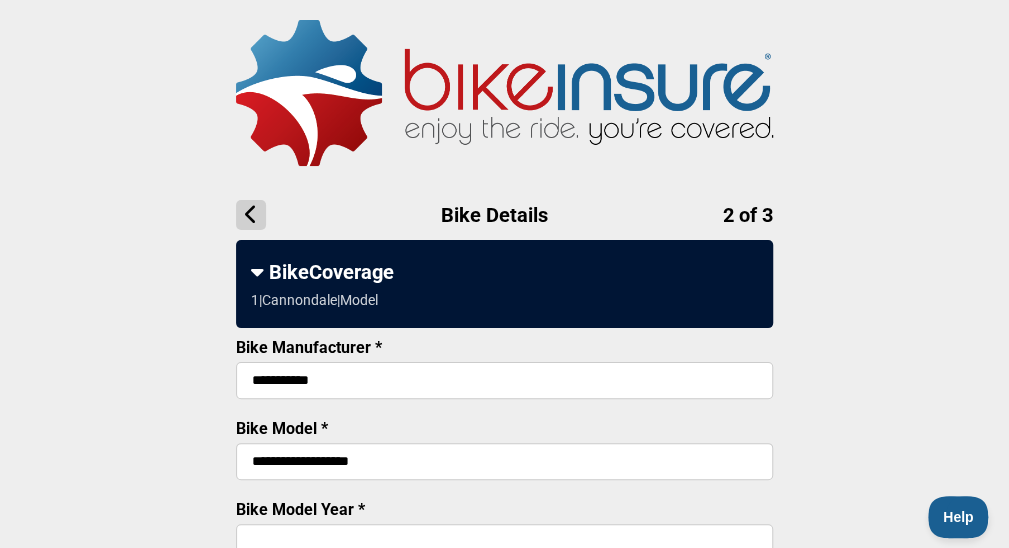 drag, startPoint x: 332, startPoint y: 477, endPoint x: 866, endPoint y: 378, distance: 543.0994 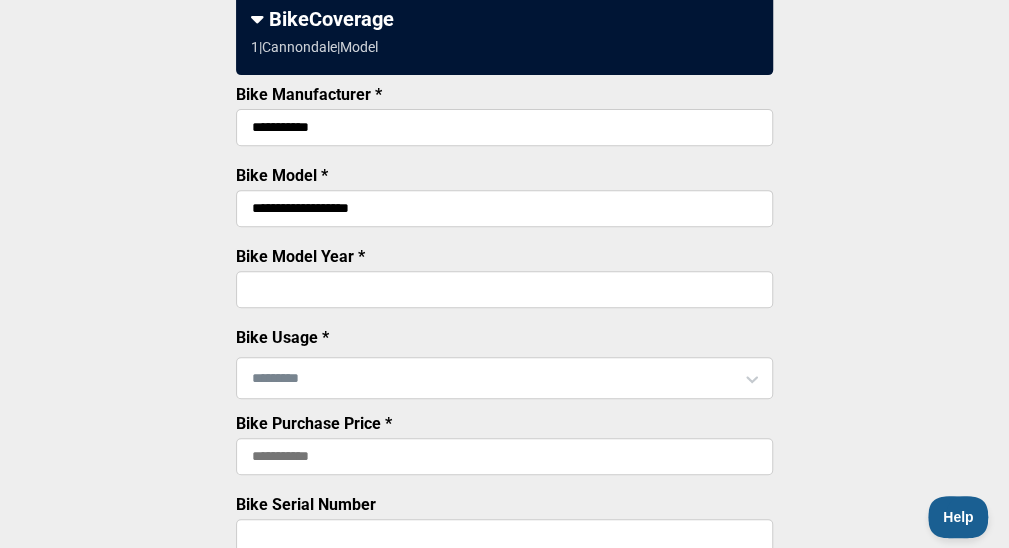 scroll, scrollTop: 251, scrollLeft: 0, axis: vertical 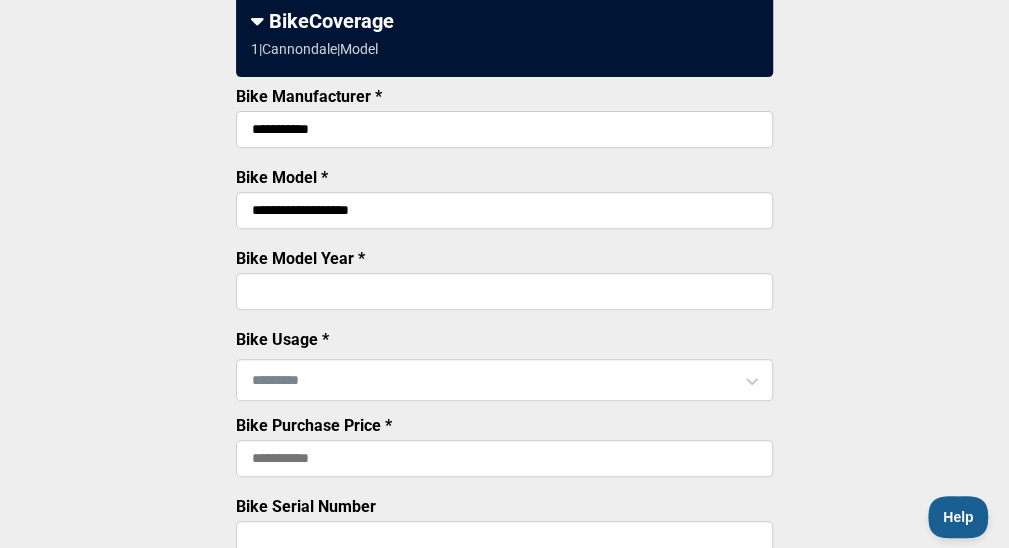 type on "**********" 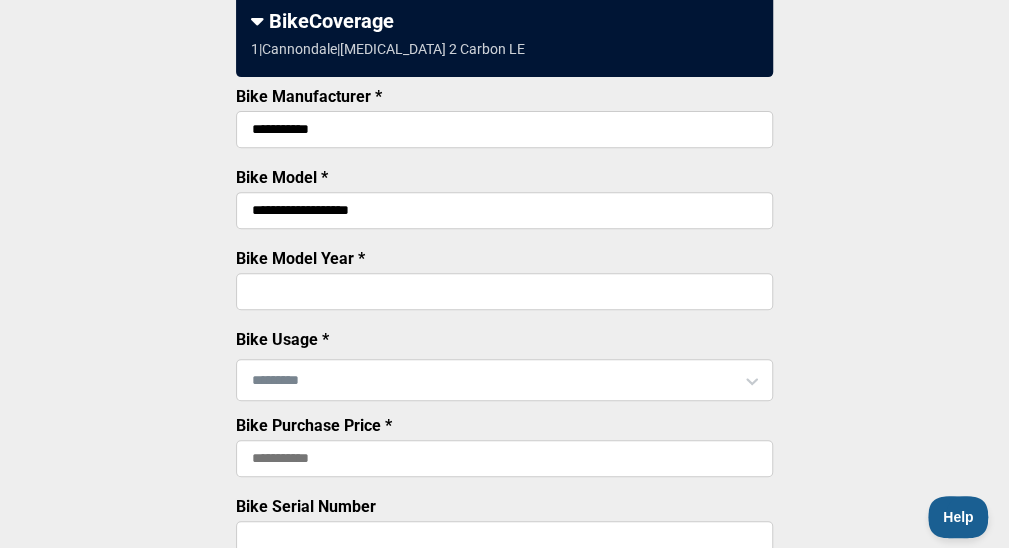 type on "****" 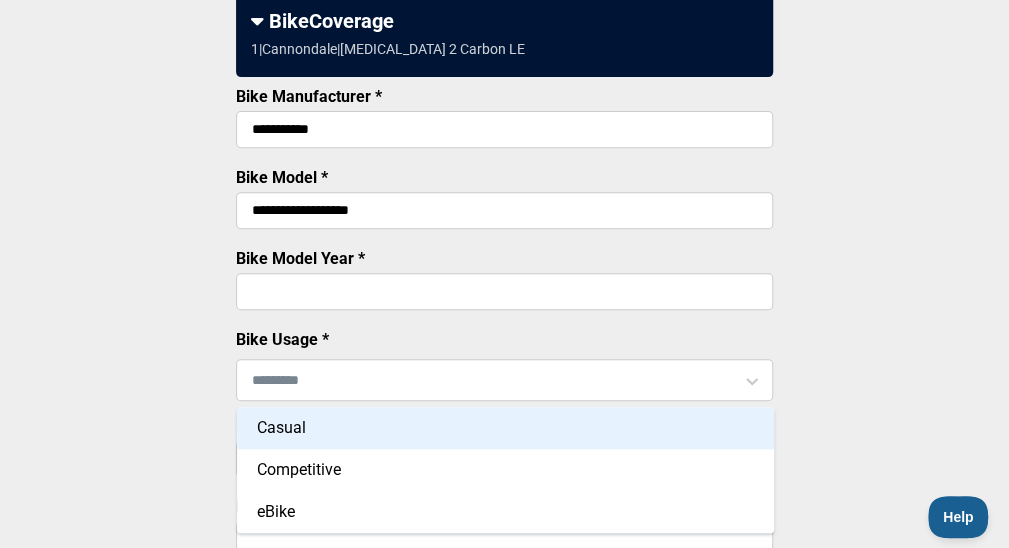 click on "Casual" at bounding box center (505, 428) 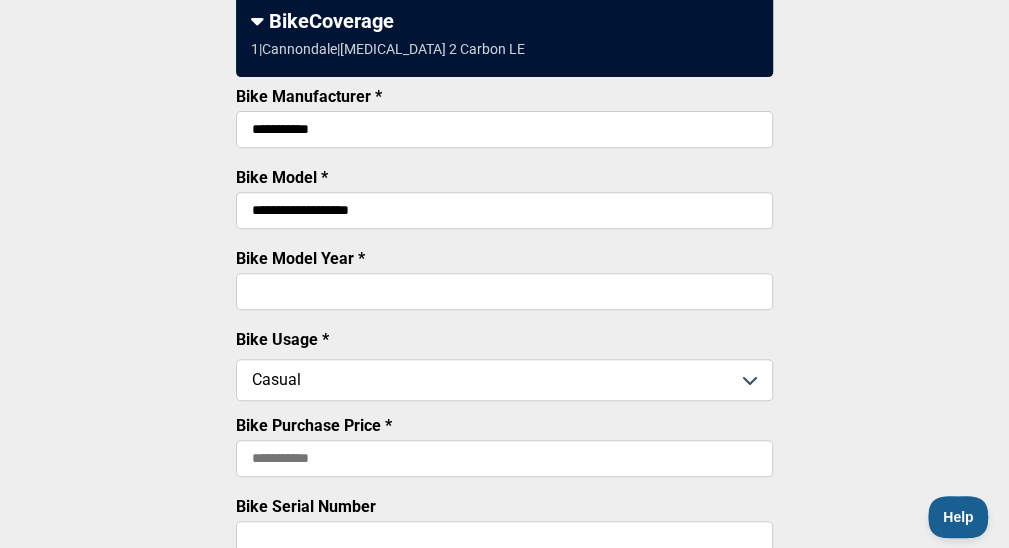 click on "Bike Purchase Price   *" at bounding box center (504, 458) 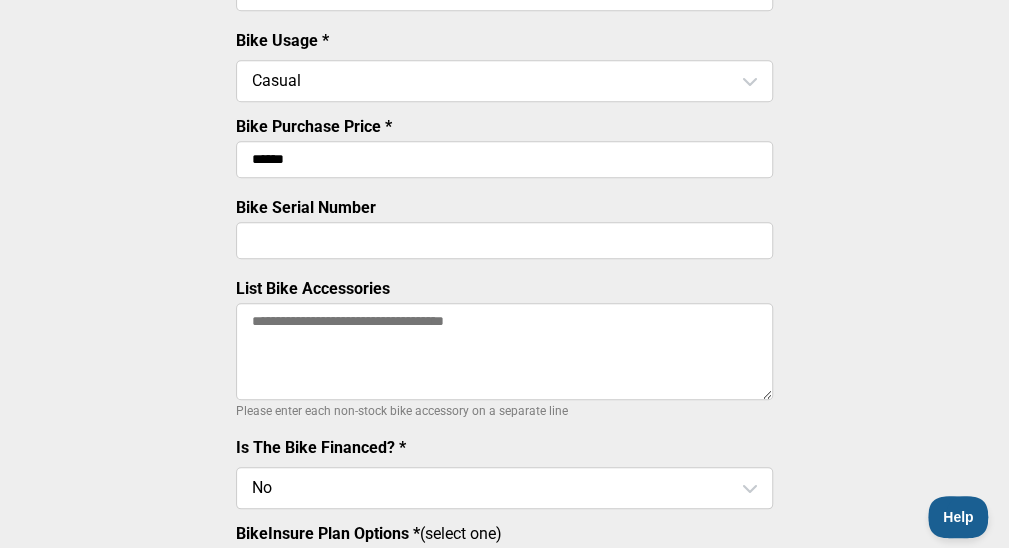 scroll, scrollTop: 558, scrollLeft: 0, axis: vertical 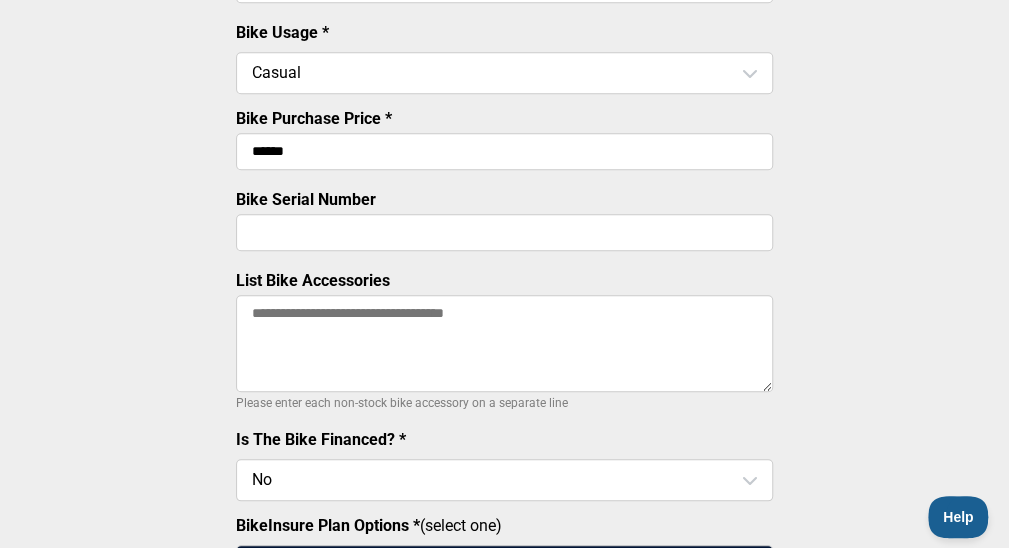 type on "******" 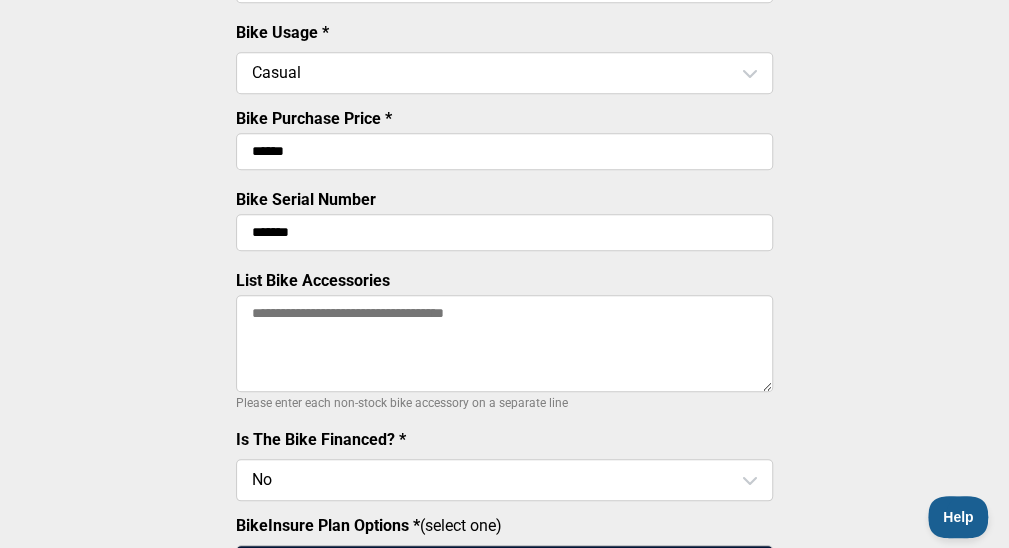 click on "*******" at bounding box center (504, 232) 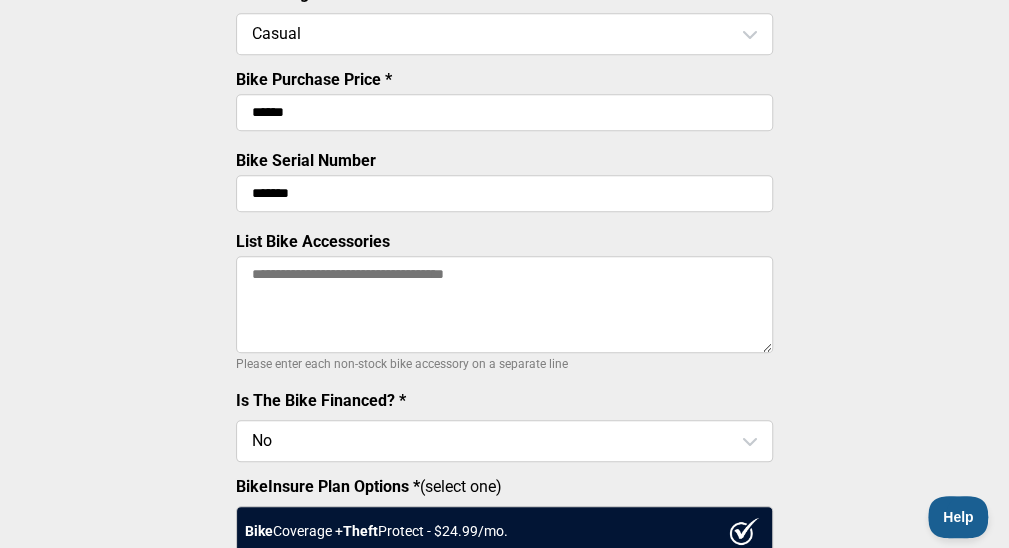 scroll, scrollTop: 598, scrollLeft: 0, axis: vertical 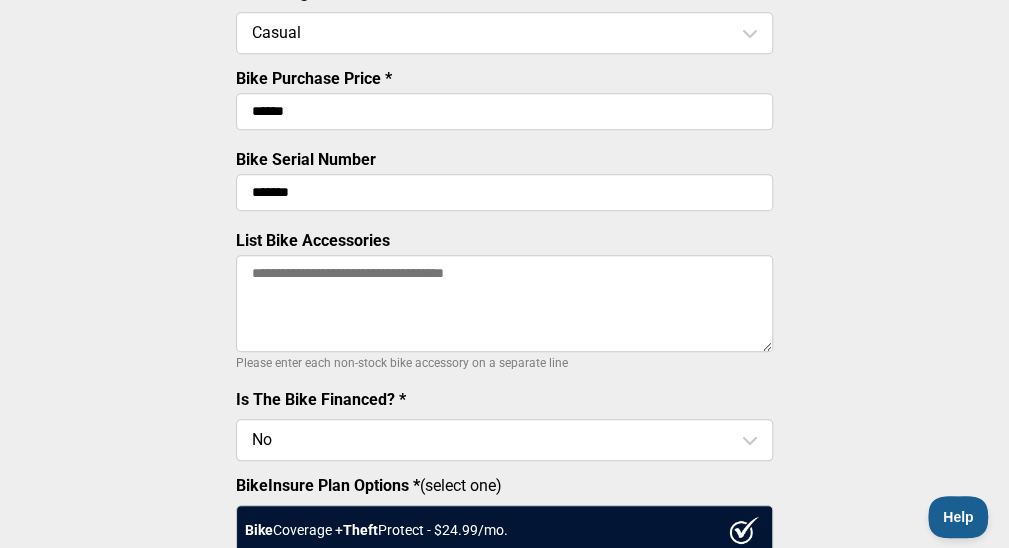 type on "*******" 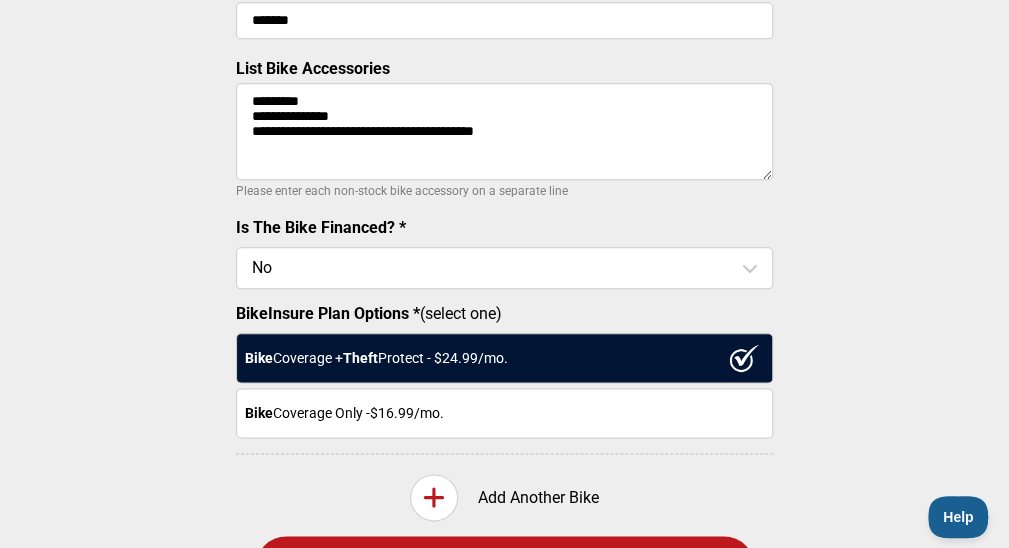 scroll, scrollTop: 774, scrollLeft: 0, axis: vertical 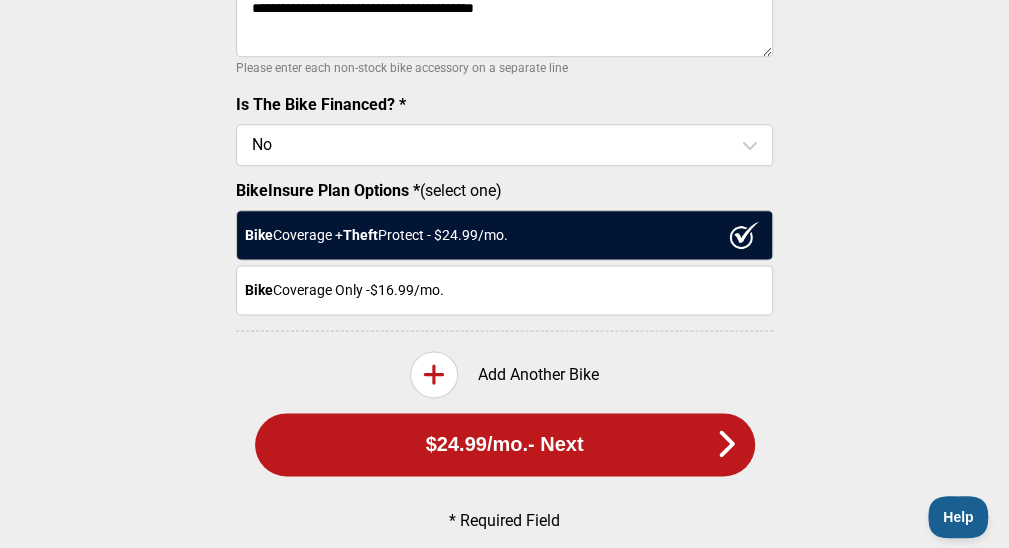 type on "**********" 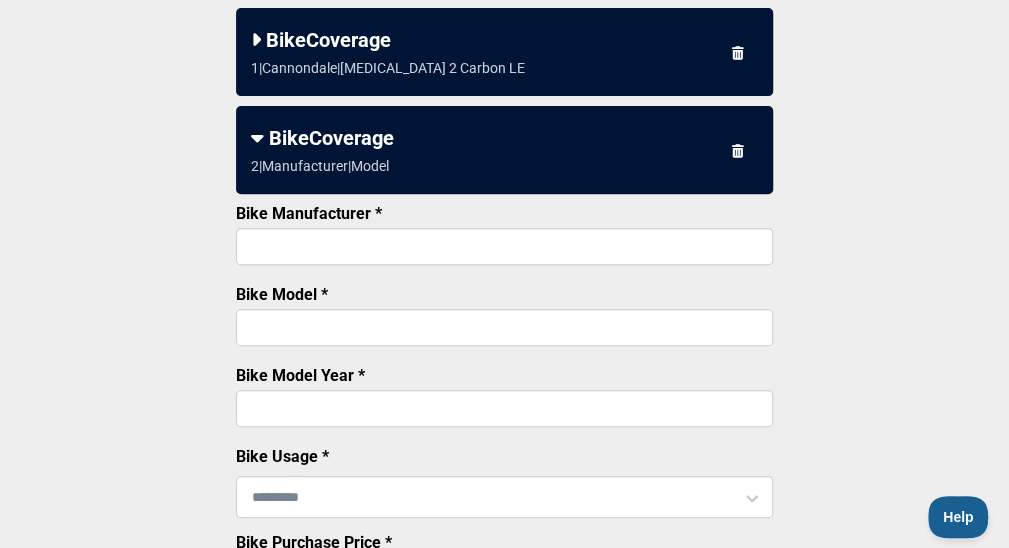 scroll, scrollTop: 242, scrollLeft: 0, axis: vertical 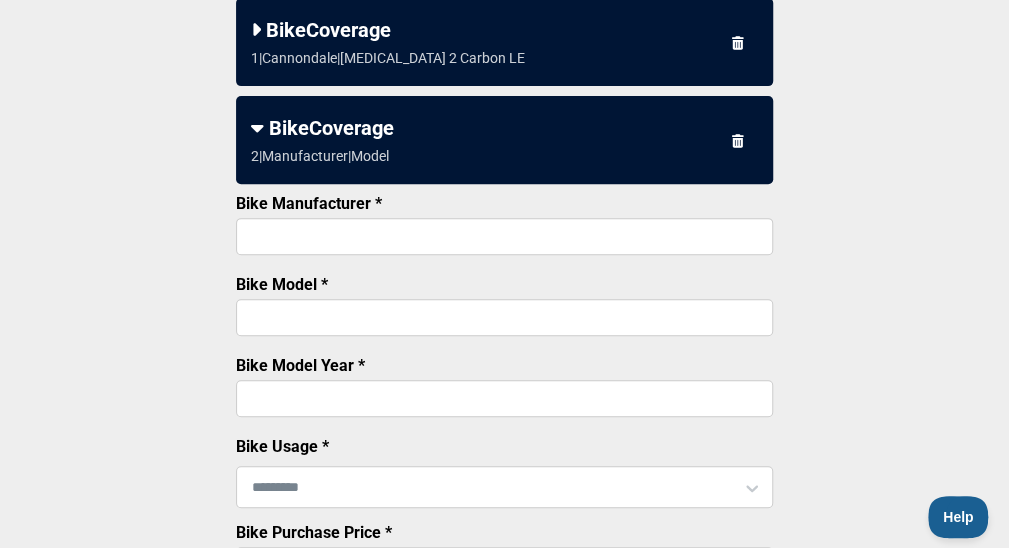 click on "Bike Manufacturer   *" at bounding box center [504, 236] 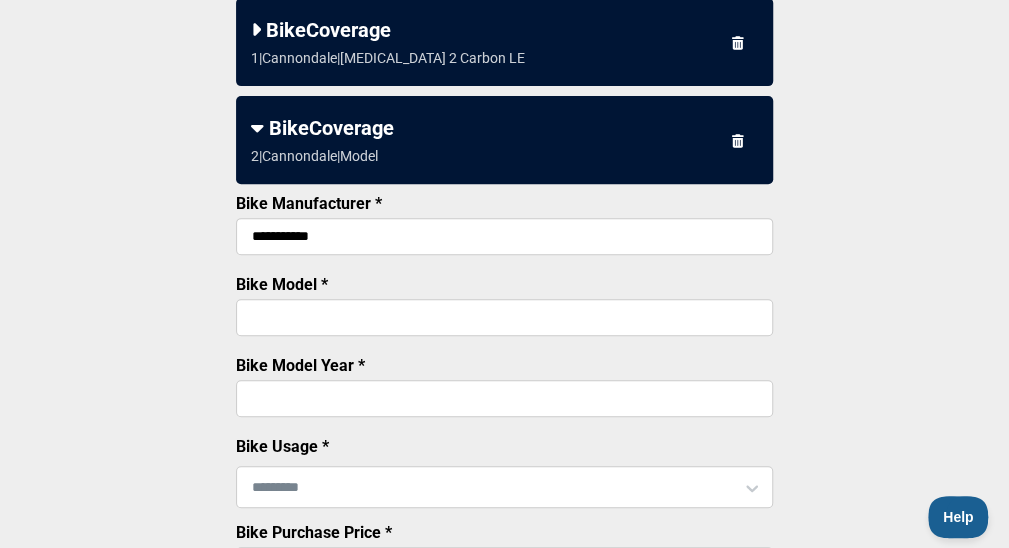 click on "Bike Model   *" at bounding box center [504, 317] 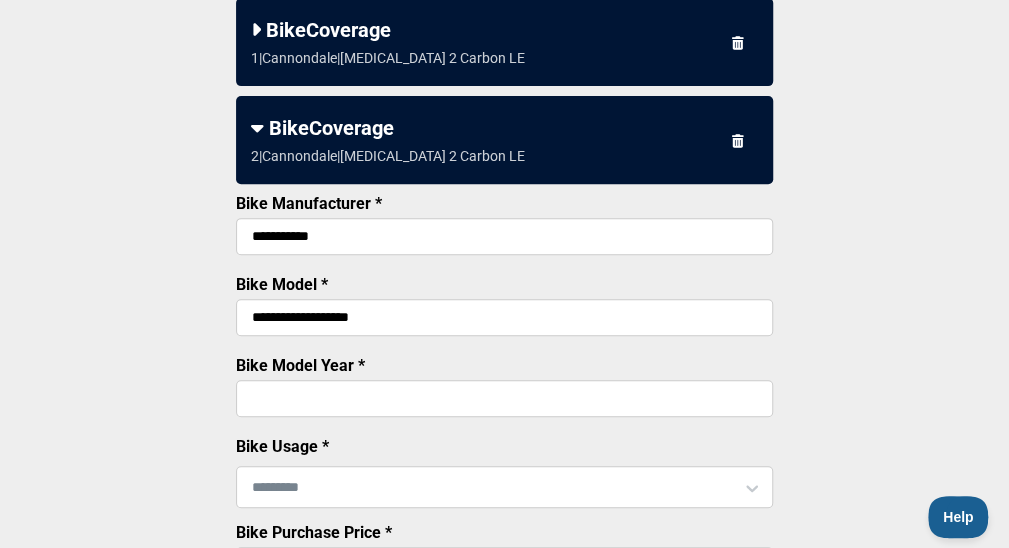 click on "Bike Model Year   *" at bounding box center (504, 398) 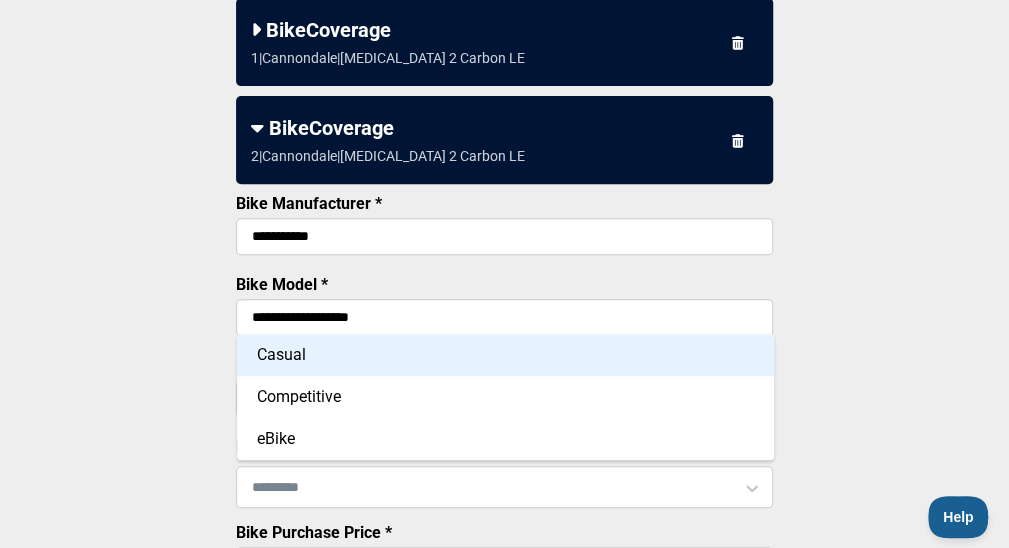 click on "Casual" at bounding box center (505, 355) 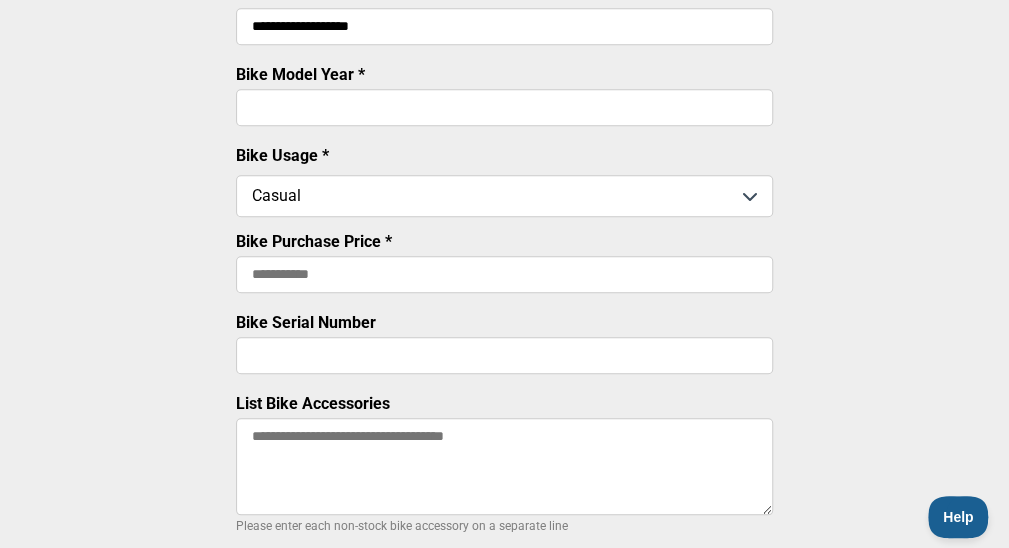 scroll, scrollTop: 531, scrollLeft: 0, axis: vertical 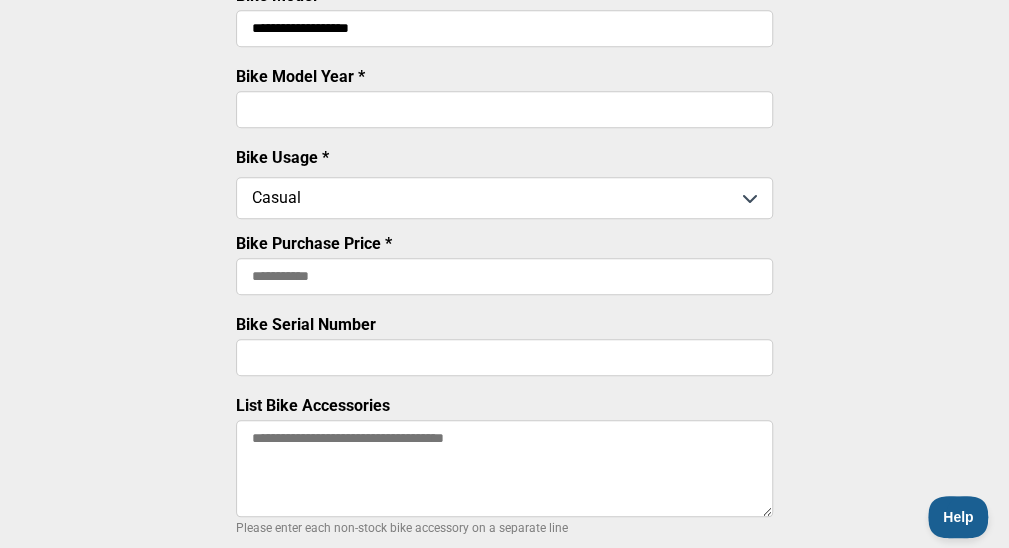 click on "Bike Purchase Price   *" at bounding box center (504, 276) 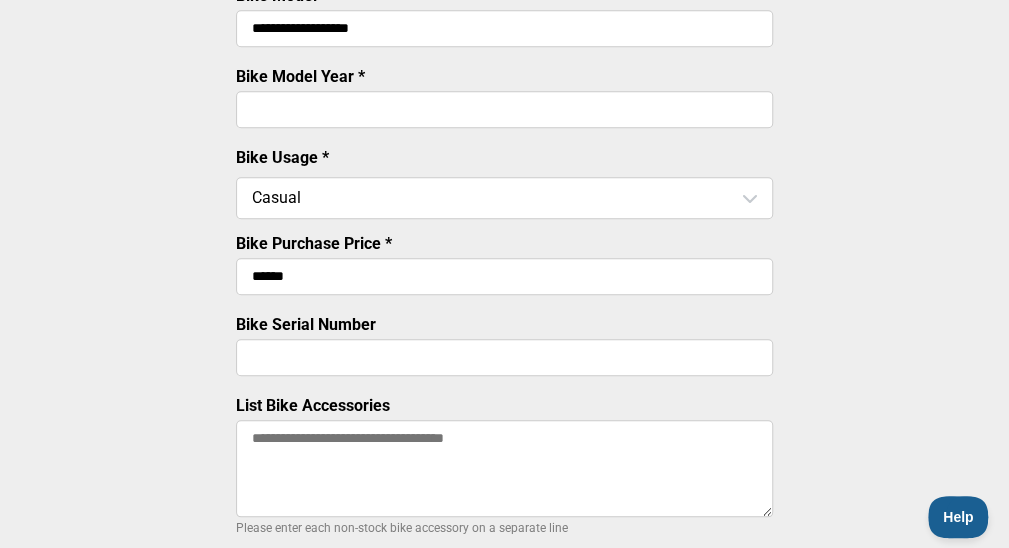 type on "******" 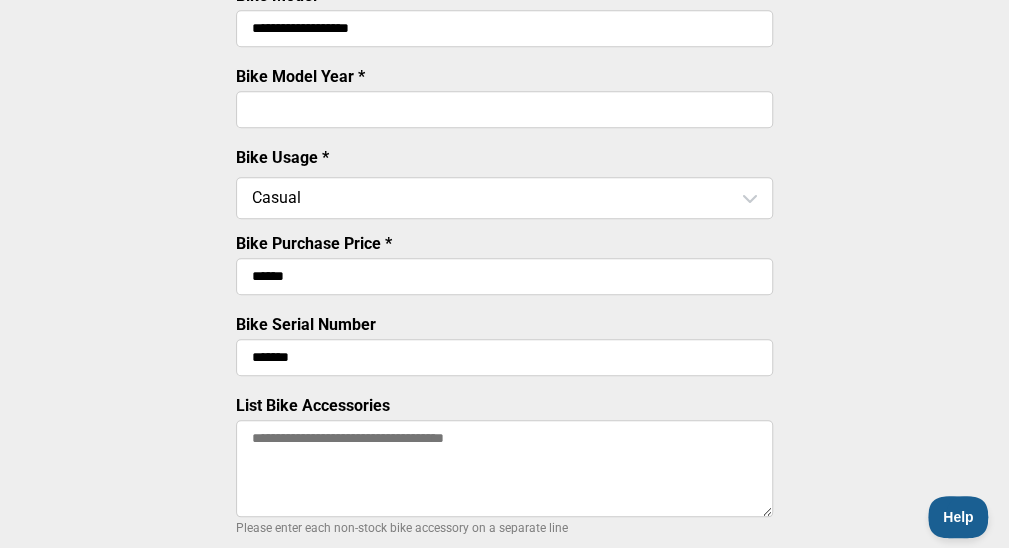 type on "*******" 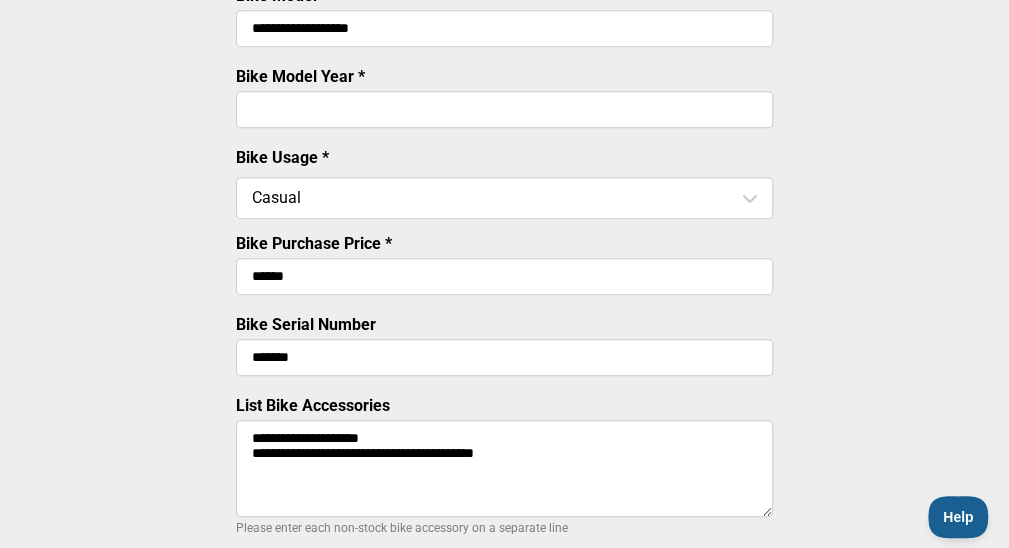 type on "**********" 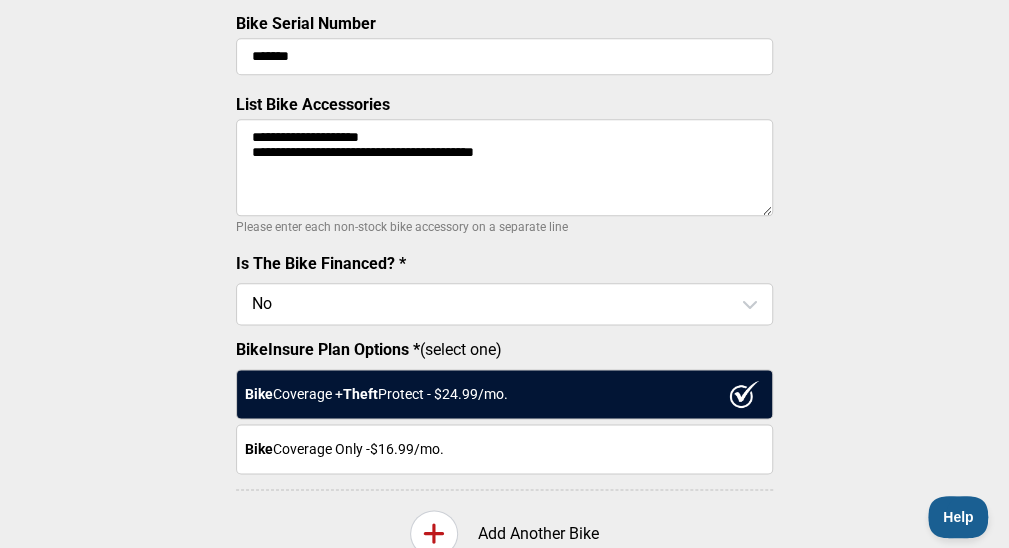 scroll, scrollTop: 836, scrollLeft: 0, axis: vertical 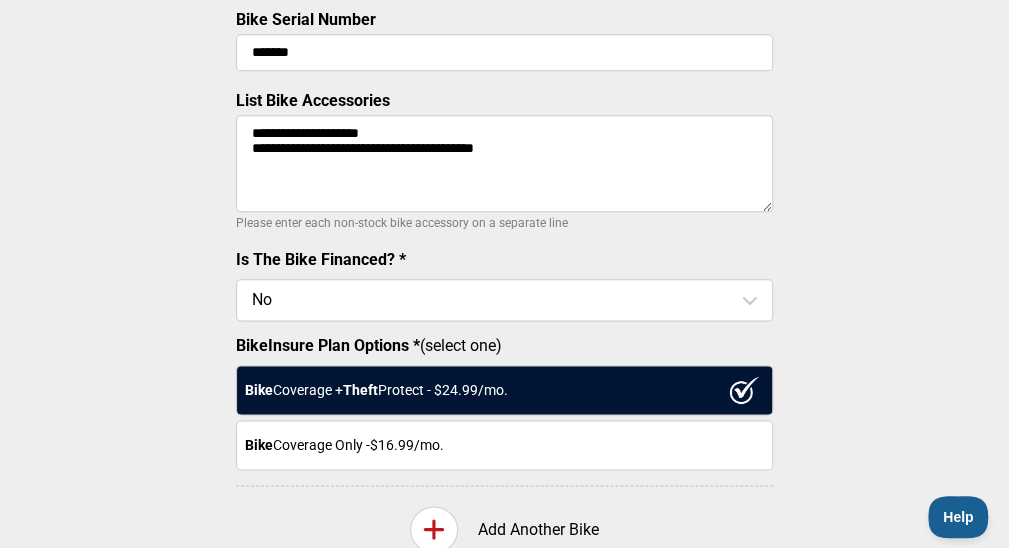 click at bounding box center (744, 390) 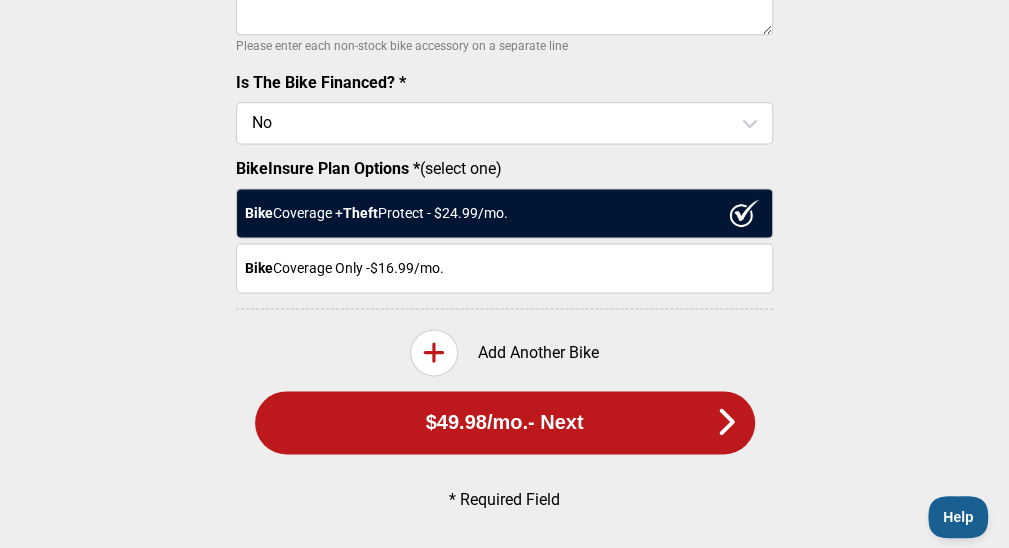 scroll, scrollTop: 1031, scrollLeft: 0, axis: vertical 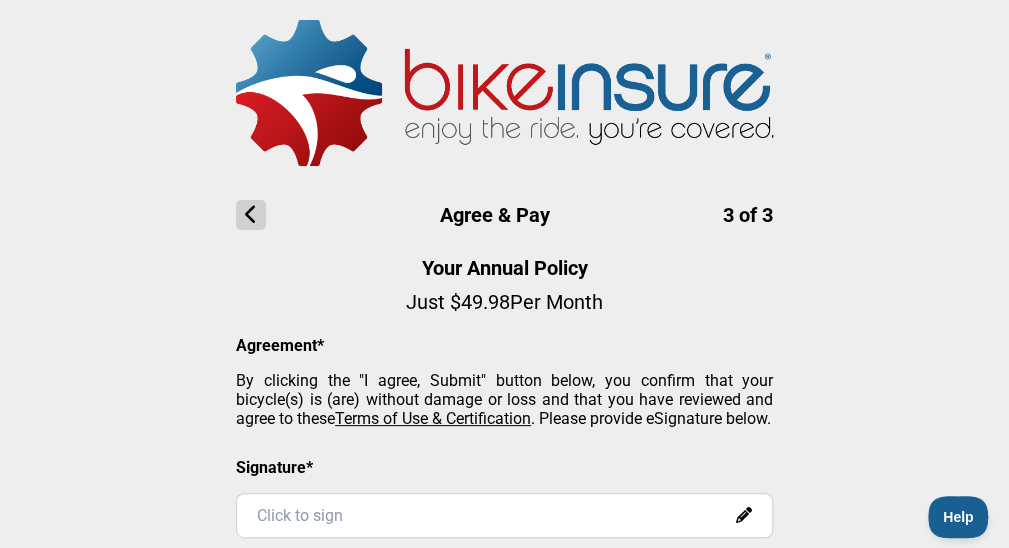 click on "Agree & Pay  3 of 3   Your Annual Policy   Just $ 49.98  Per Month   Agreement*   By clicking the "I agree, Submit" button below, you confirm that your bicycle(s) is (are) without damage or loss and that you have reviewed and agree to these  Terms of Use & Certification . Please provide eSignature below.   Signature*   Click to sign" at bounding box center [504, 279] 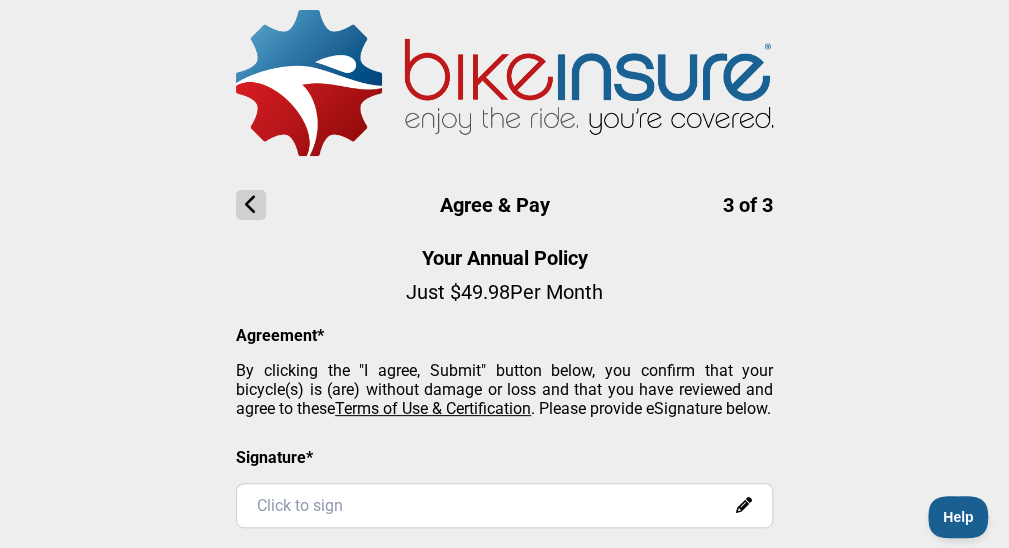 click on "Terms of Use & Certification" at bounding box center (433, 408) 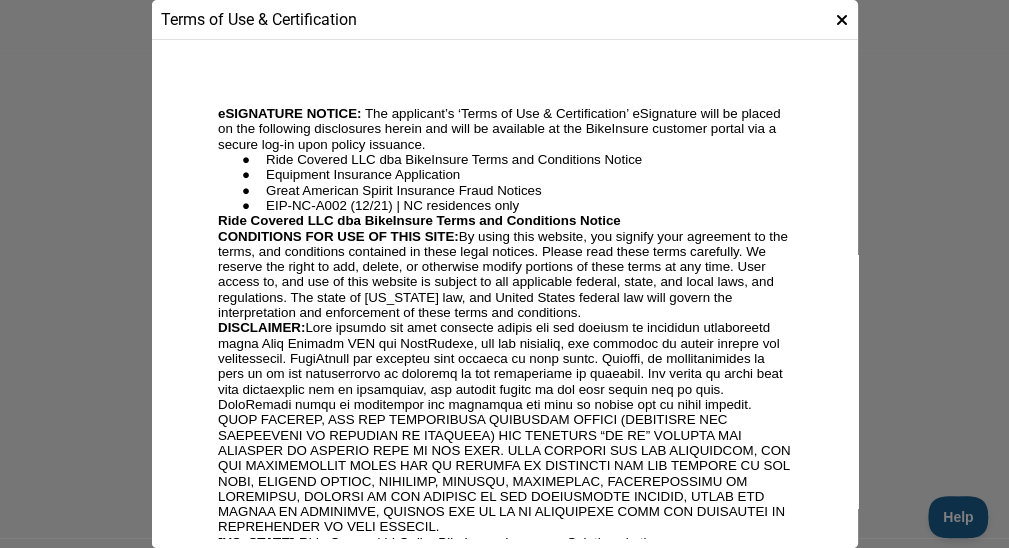 scroll, scrollTop: 0, scrollLeft: 0, axis: both 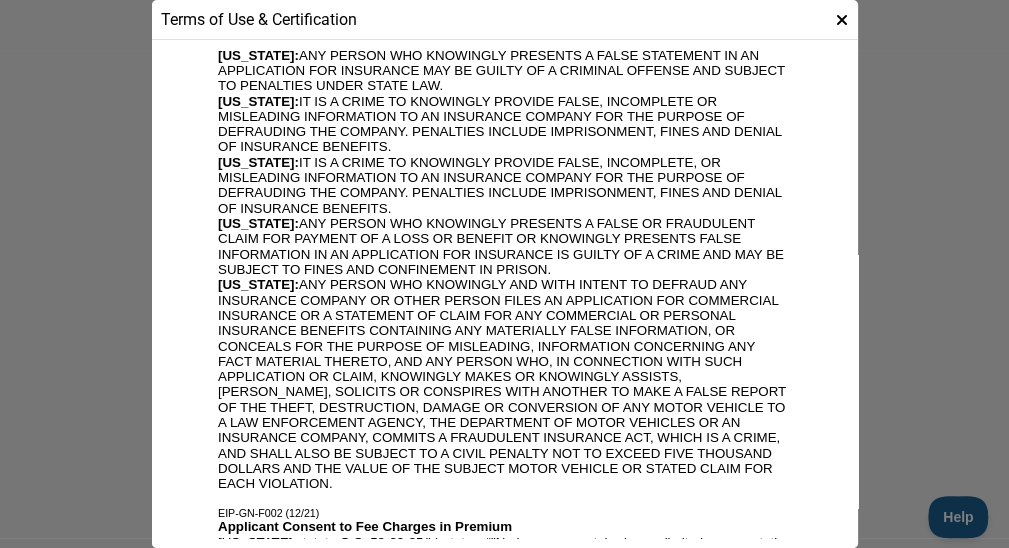 drag, startPoint x: 841, startPoint y: 162, endPoint x: 1031, endPoint y: 378, distance: 287.67343 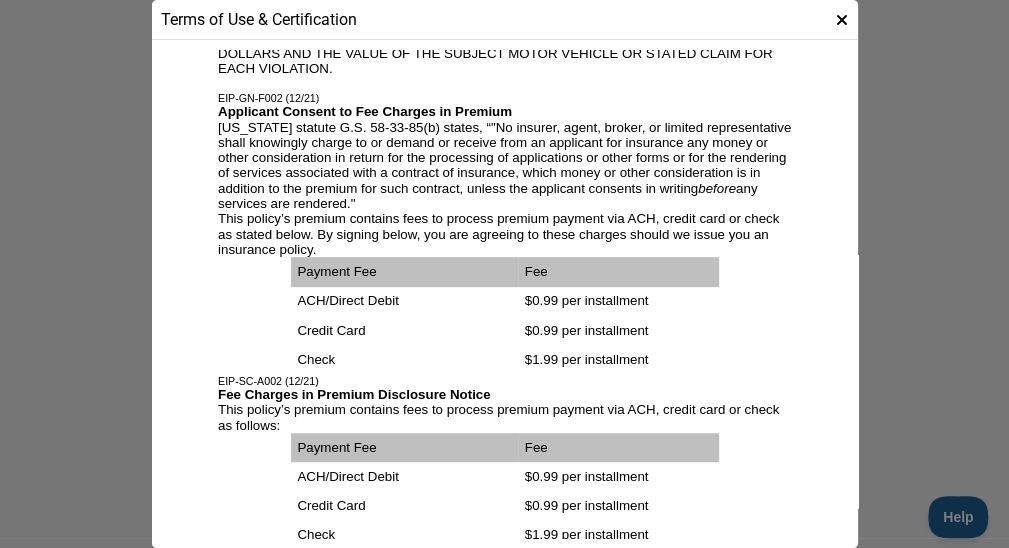 scroll, scrollTop: 3338, scrollLeft: 0, axis: vertical 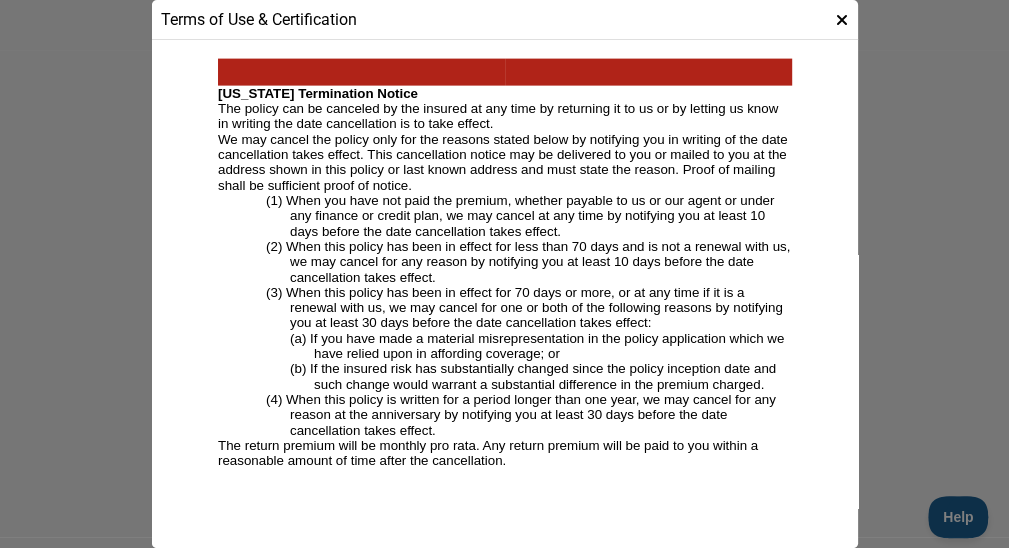 click at bounding box center [504, 274] 